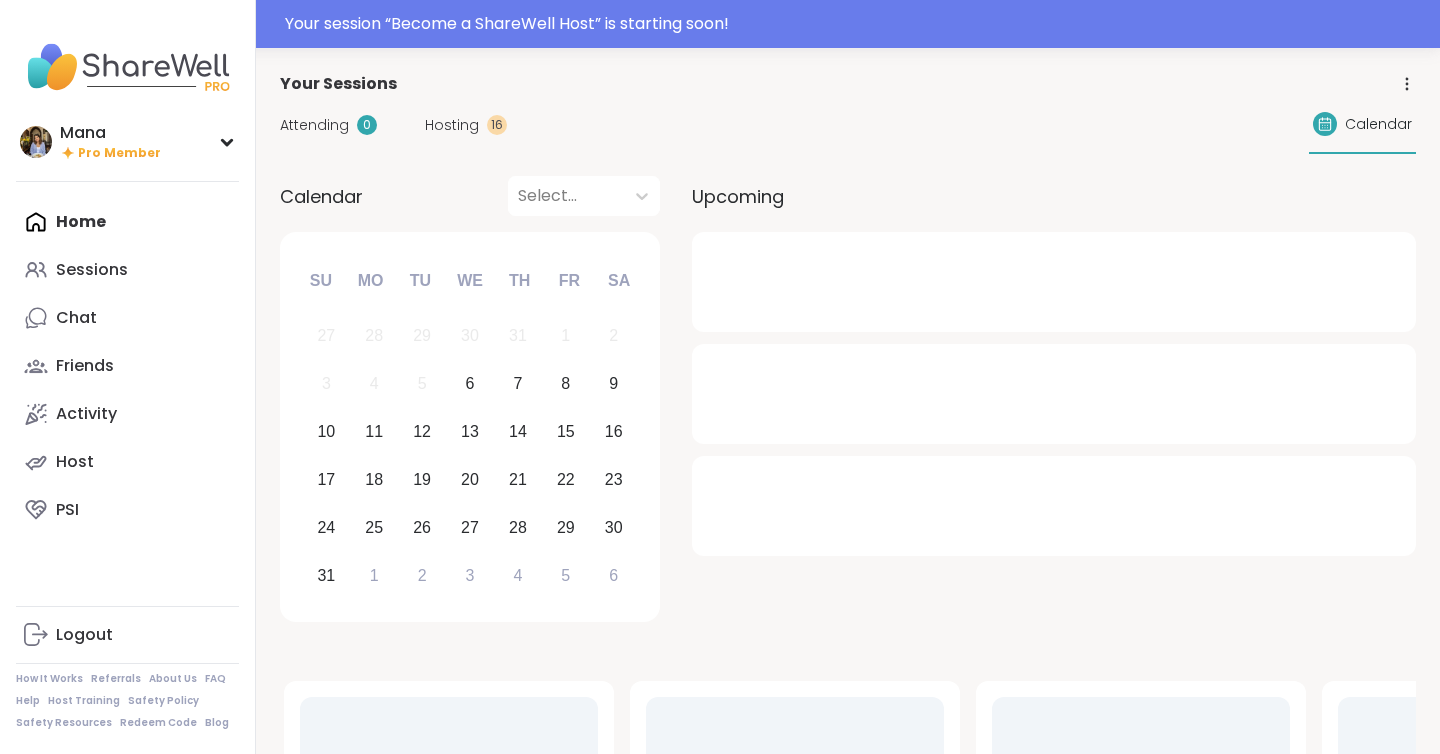 scroll, scrollTop: 0, scrollLeft: 0, axis: both 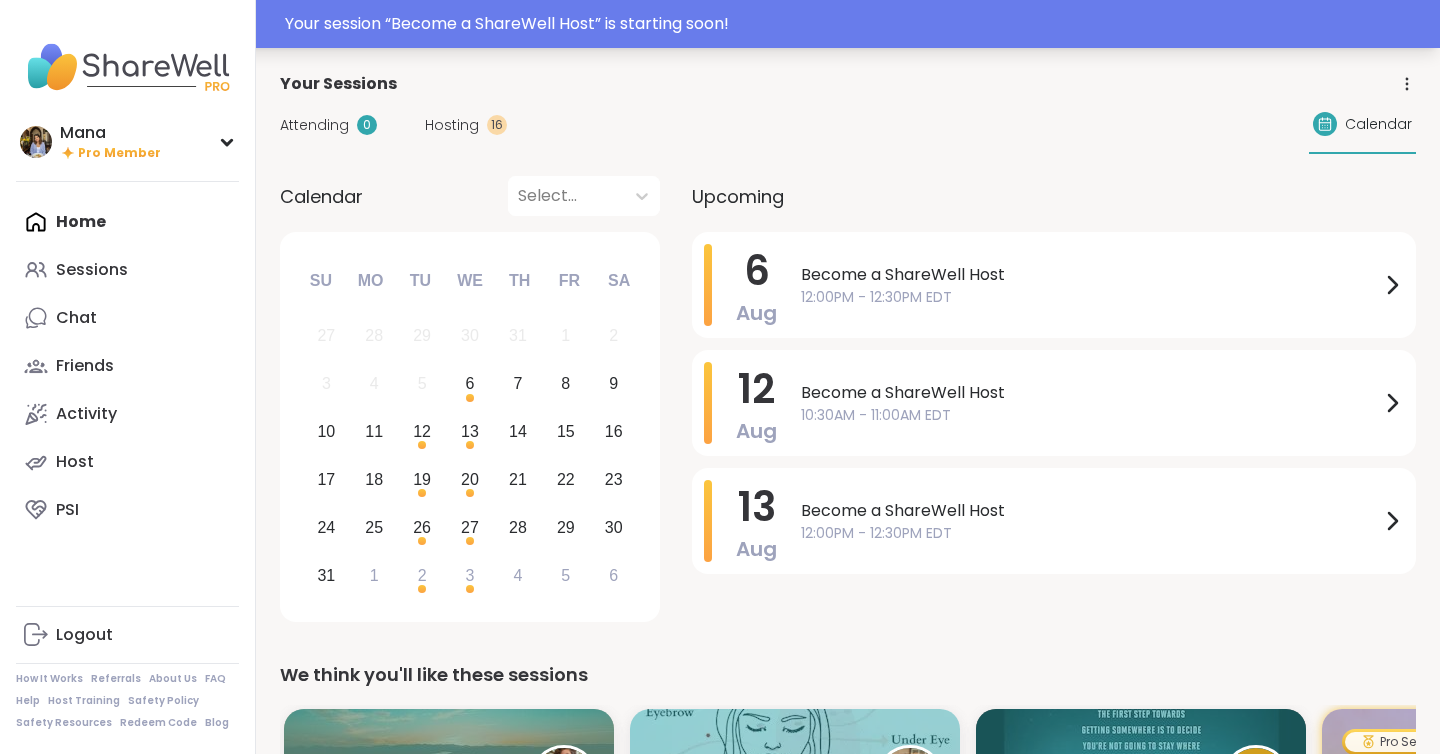 click on "Your session “ Become a ShareWell Host ” is starting soon!" at bounding box center [856, 24] 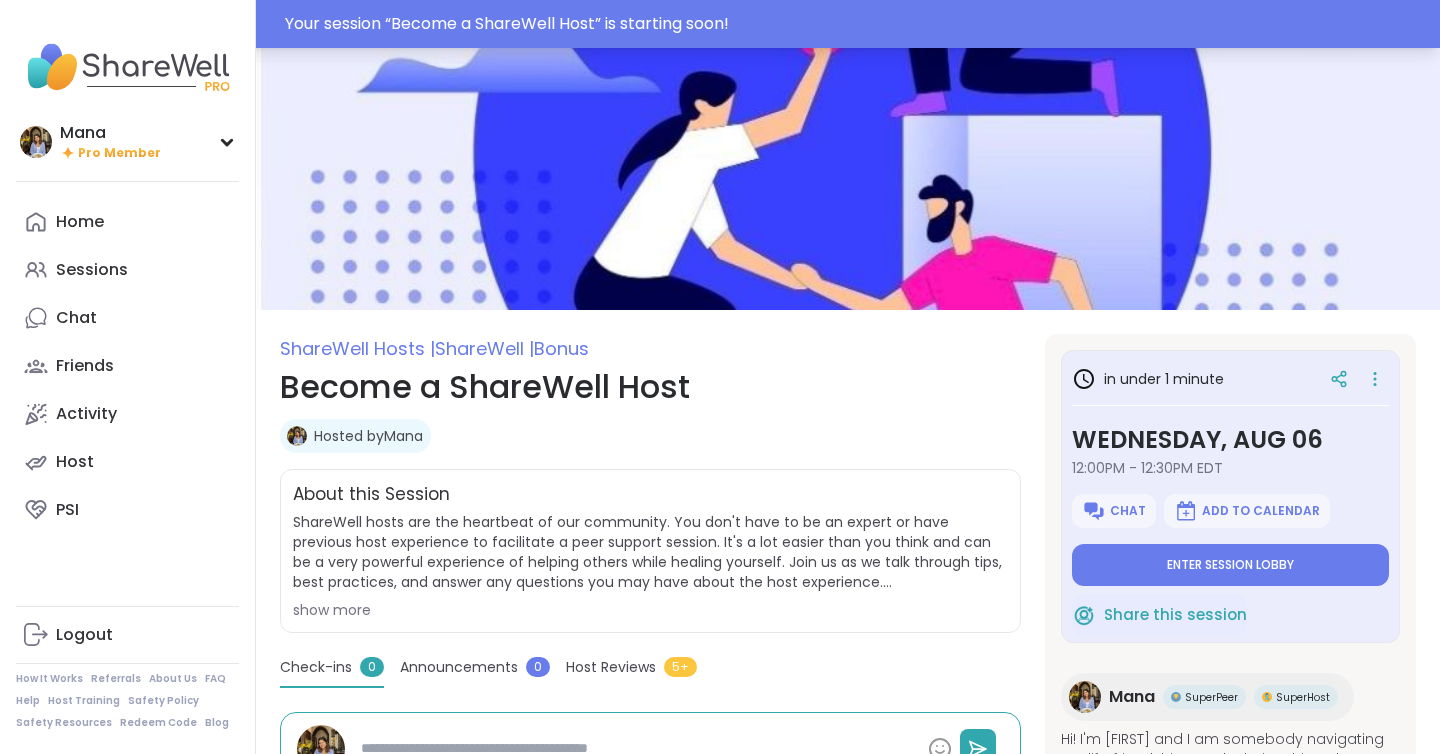 click on "Your session “ Become a ShareWell Host ” is starting soon!" at bounding box center [856, 24] 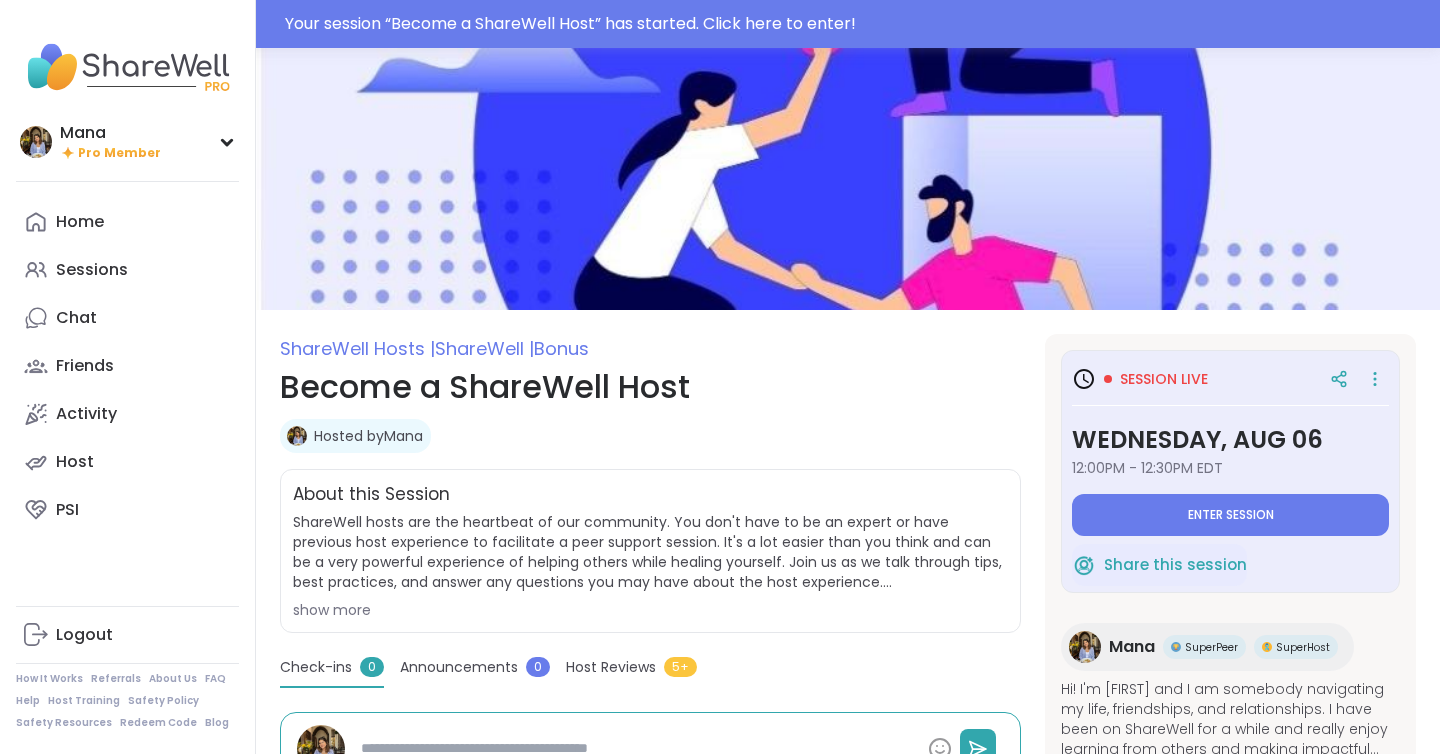 type on "*" 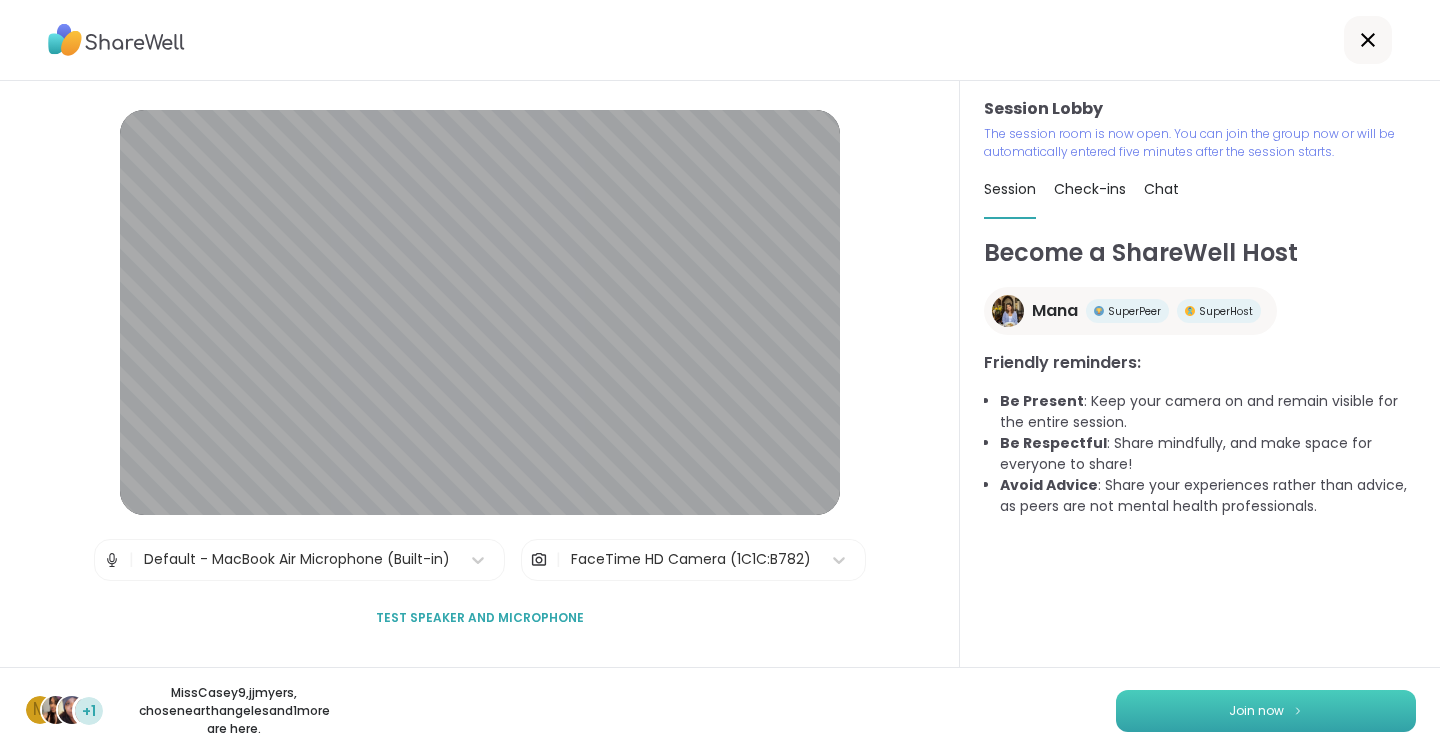 click on "Join now" at bounding box center [1256, 711] 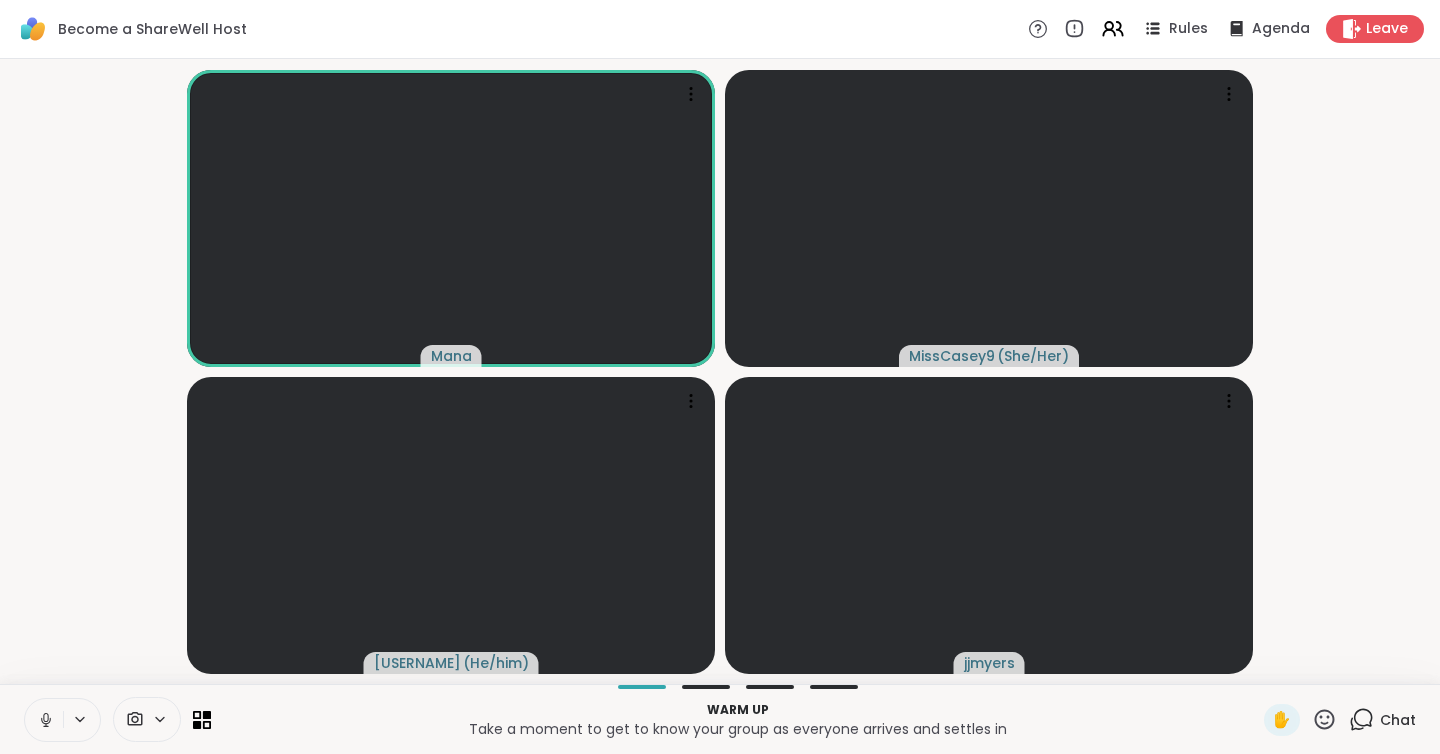 click on "Chat" at bounding box center (1398, 720) 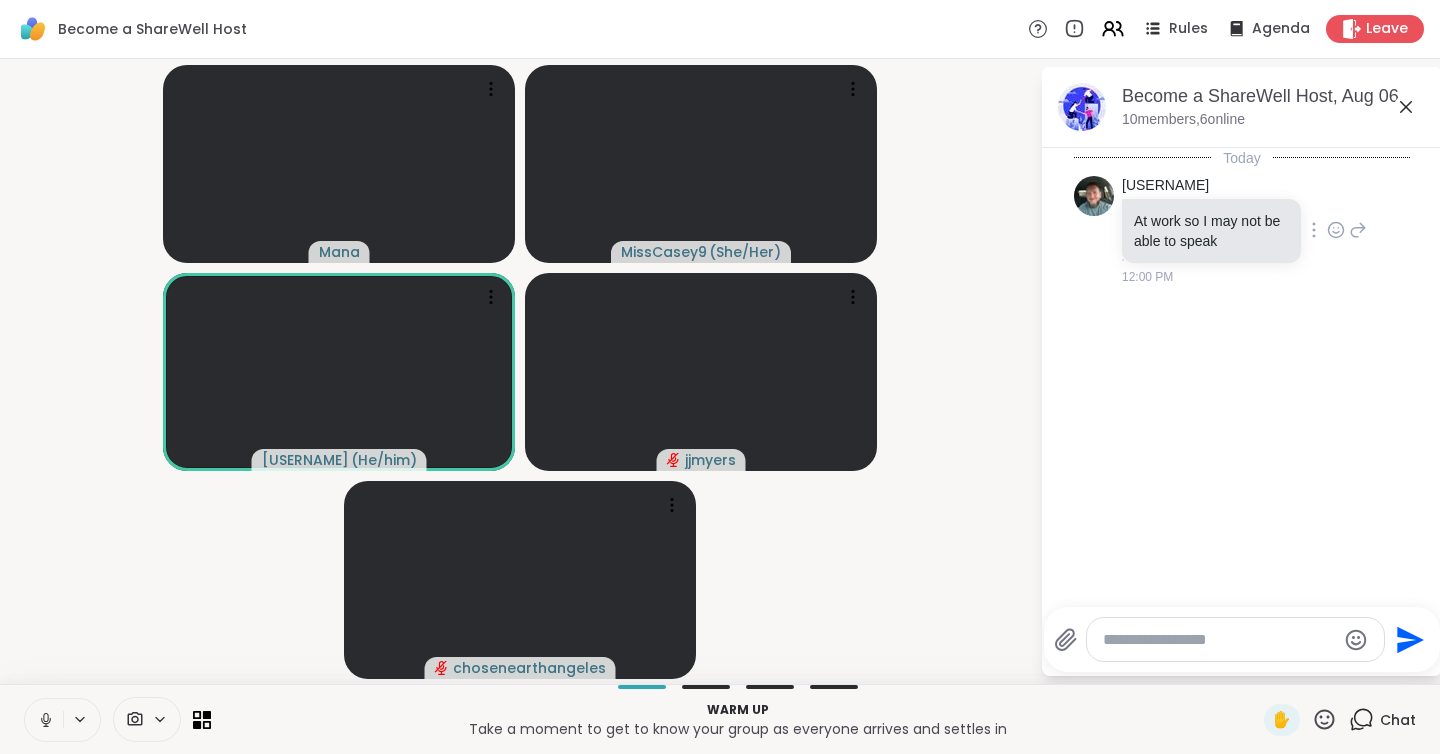 click 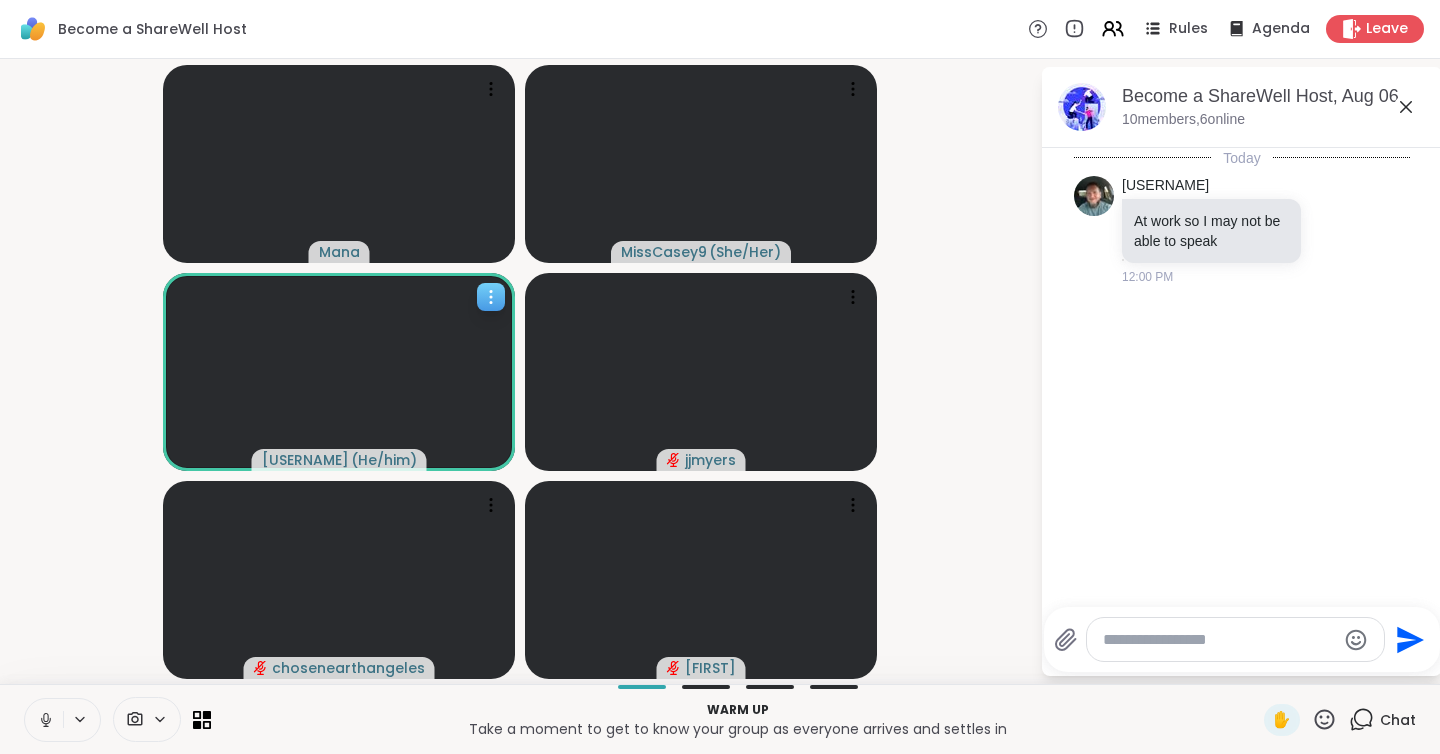 click 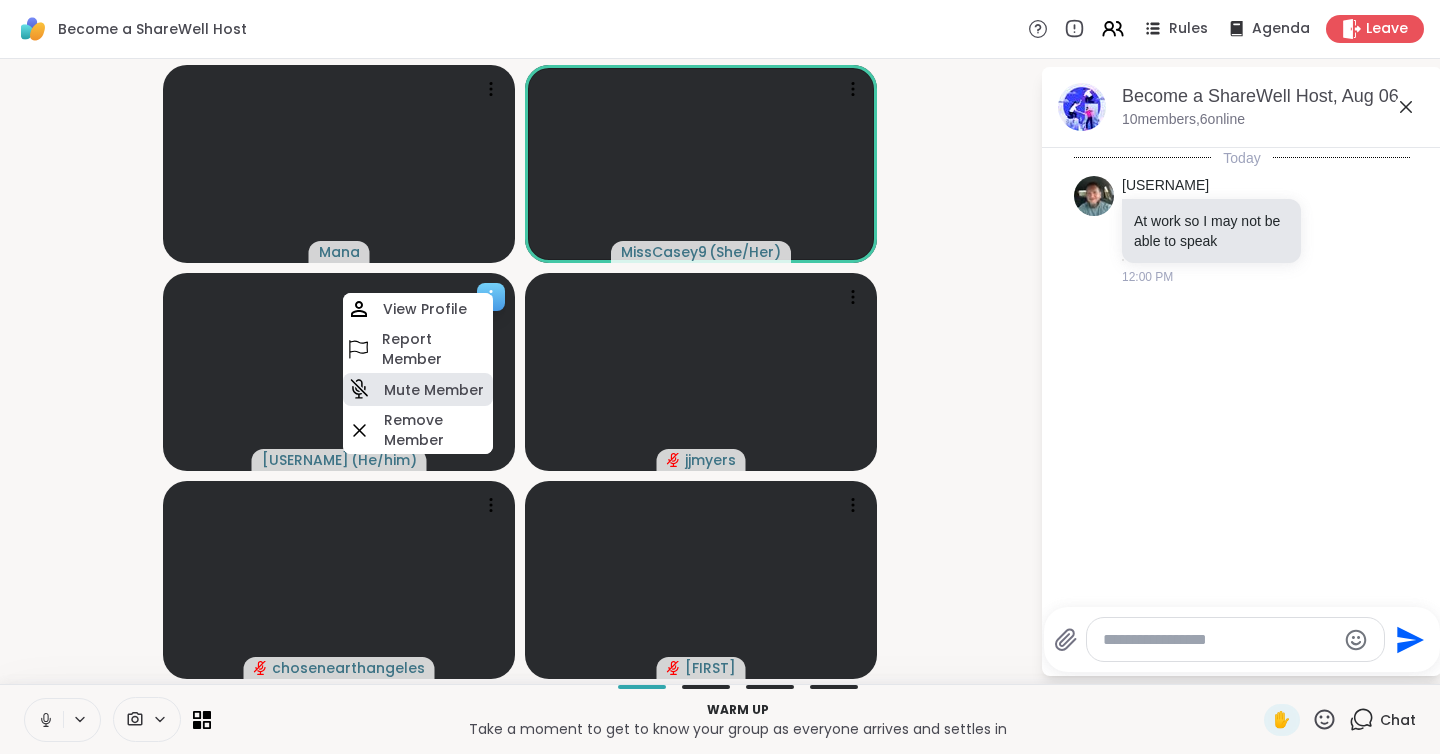click on "Mute Member" at bounding box center [434, 390] 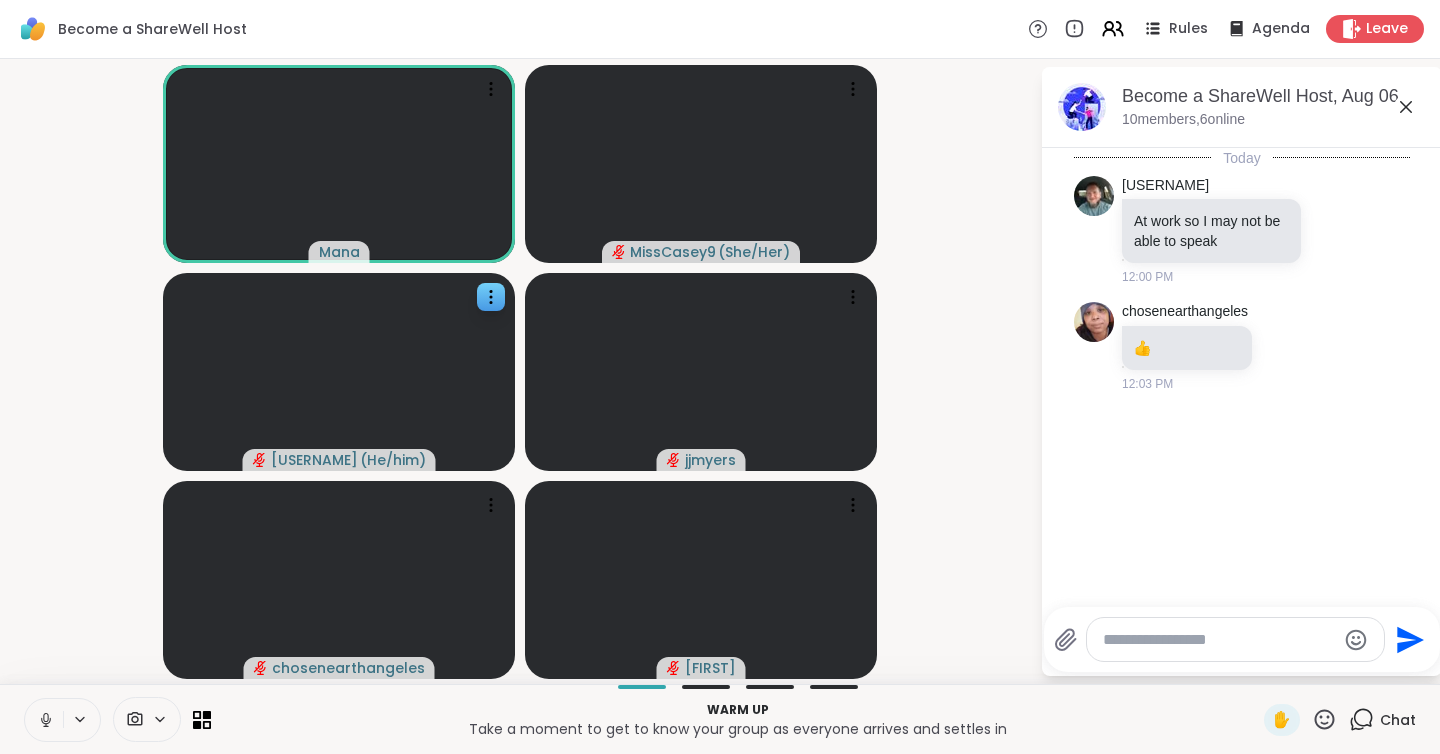 click at bounding box center [1219, 640] 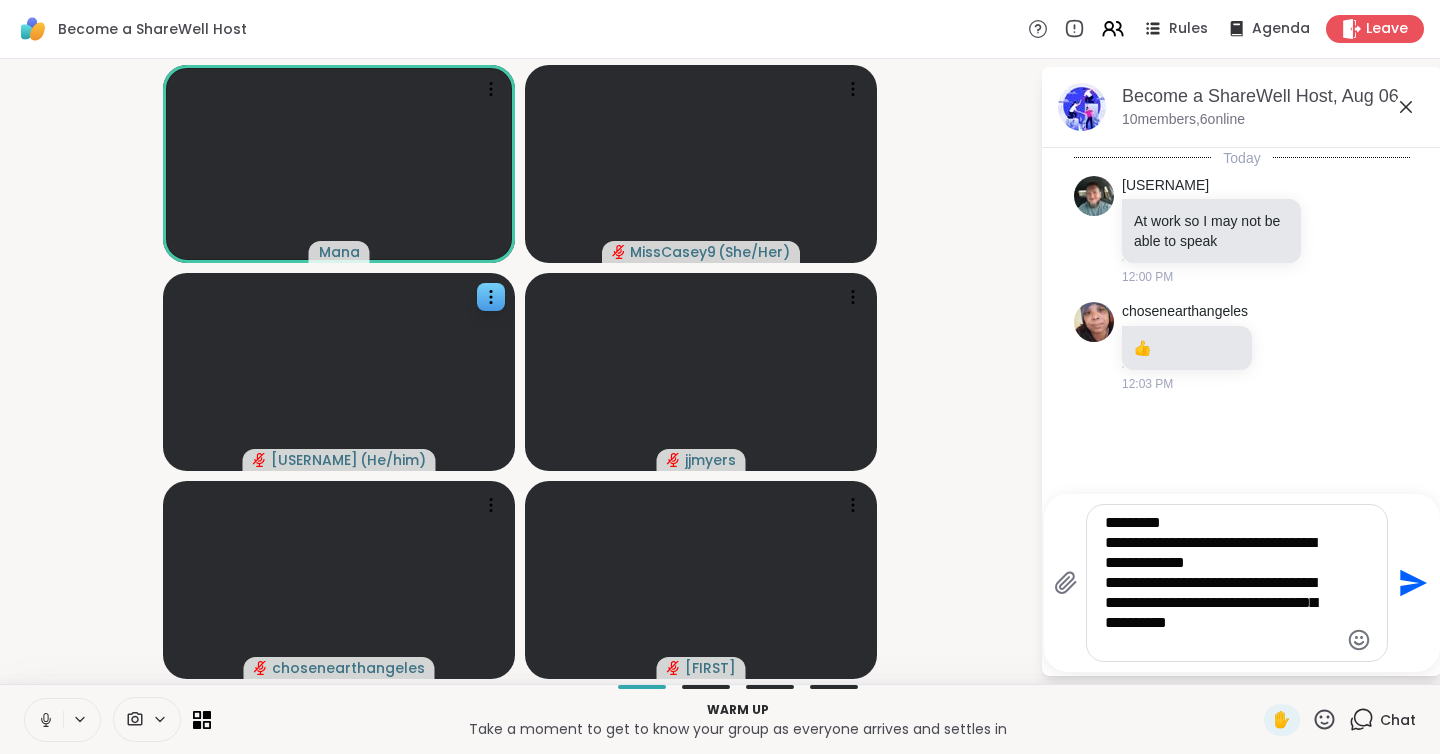 drag, startPoint x: 1167, startPoint y: 623, endPoint x: 1235, endPoint y: 606, distance: 70.0928 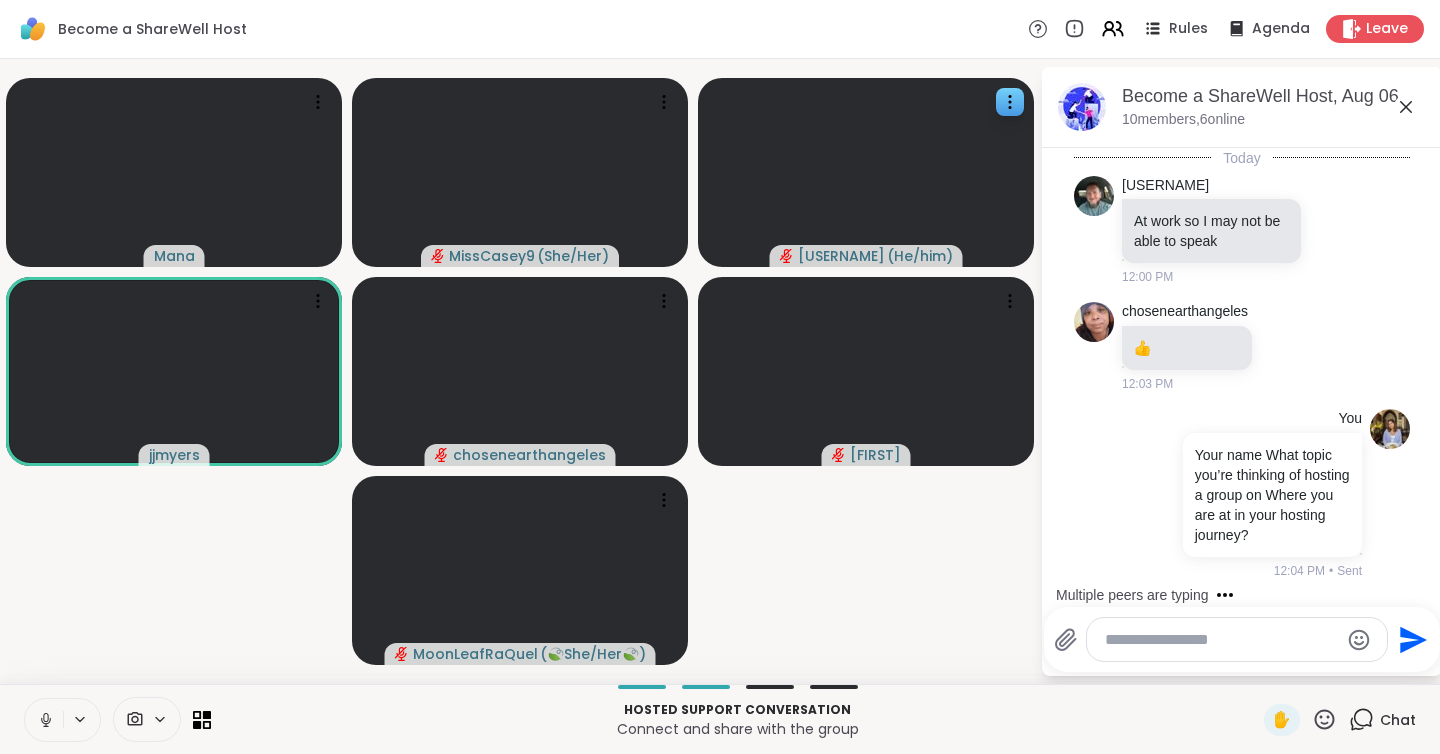 click at bounding box center [1221, 640] 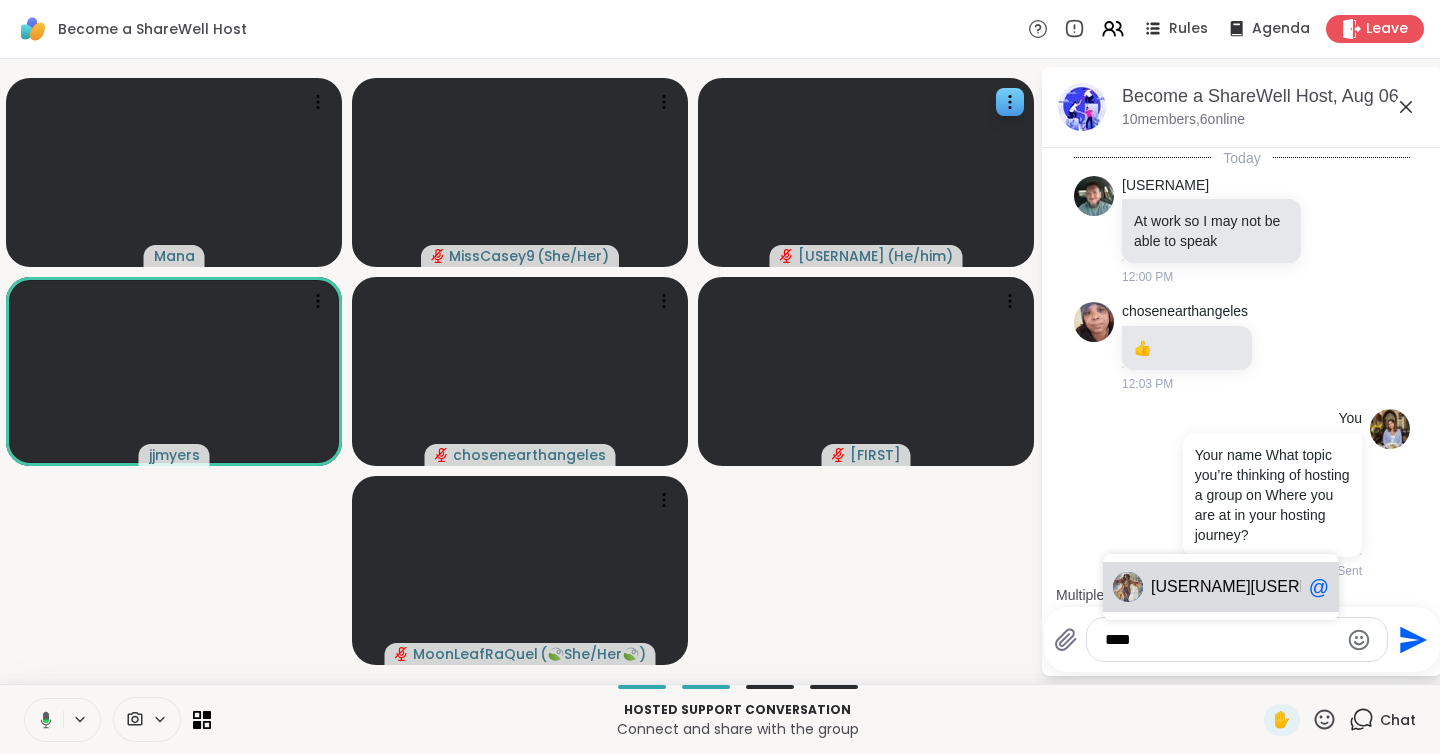 click on "[USERNAME]" at bounding box center [1201, 587] 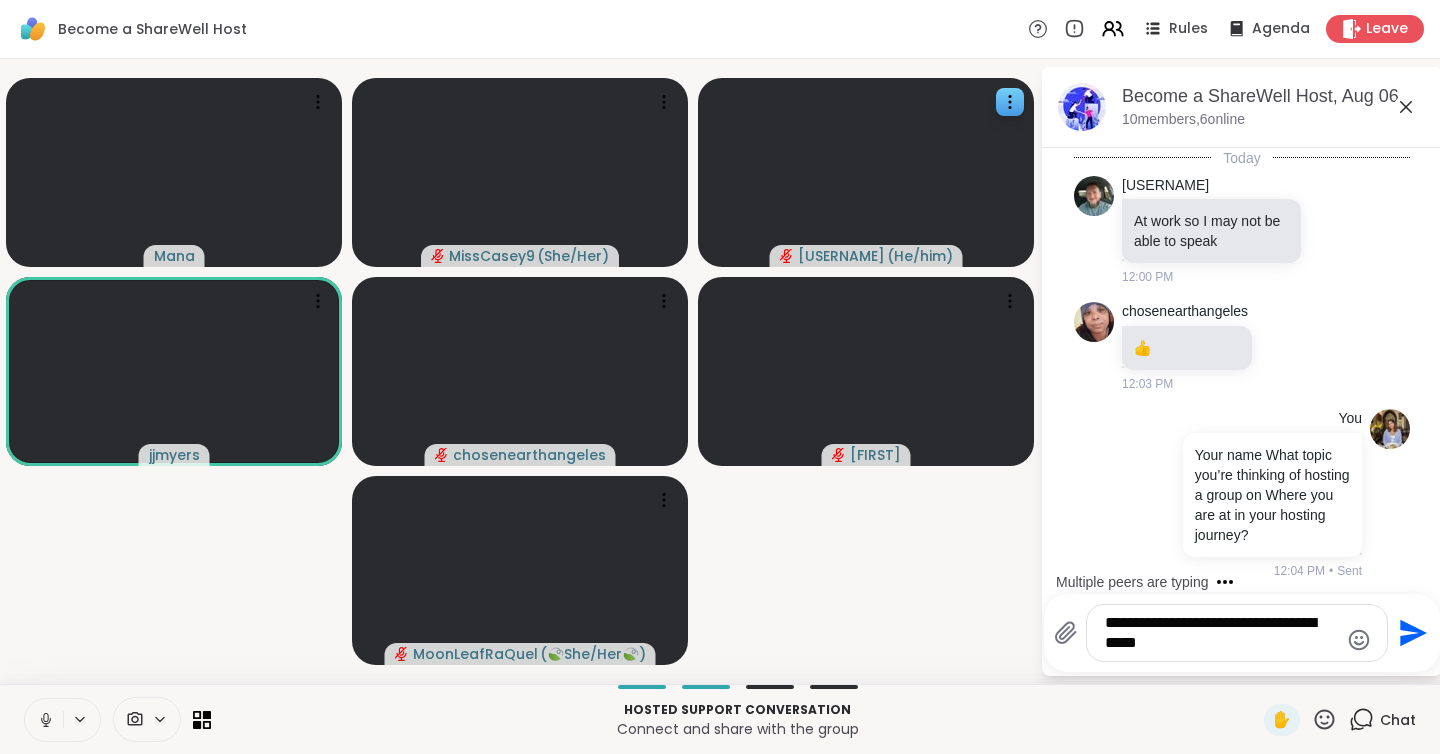 type on "**********" 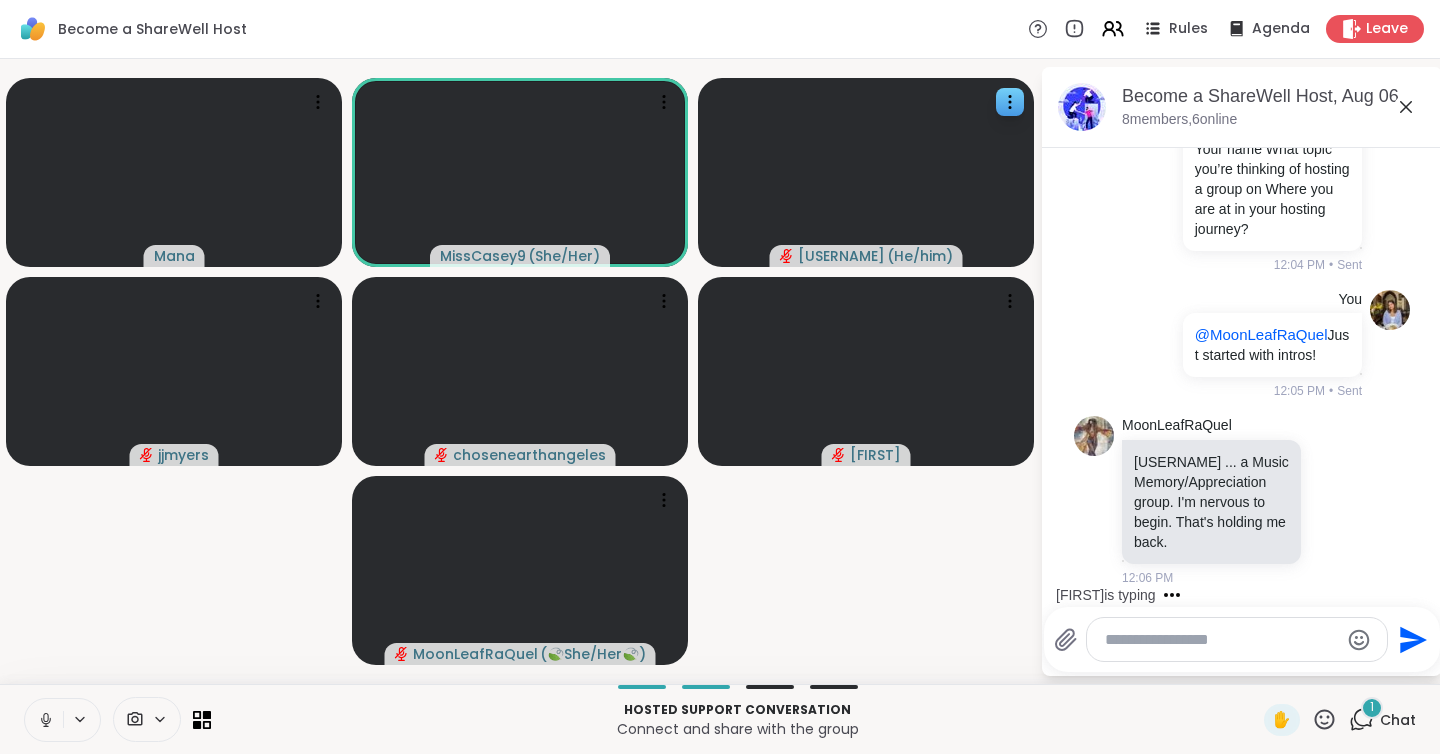 scroll, scrollTop: 492, scrollLeft: 0, axis: vertical 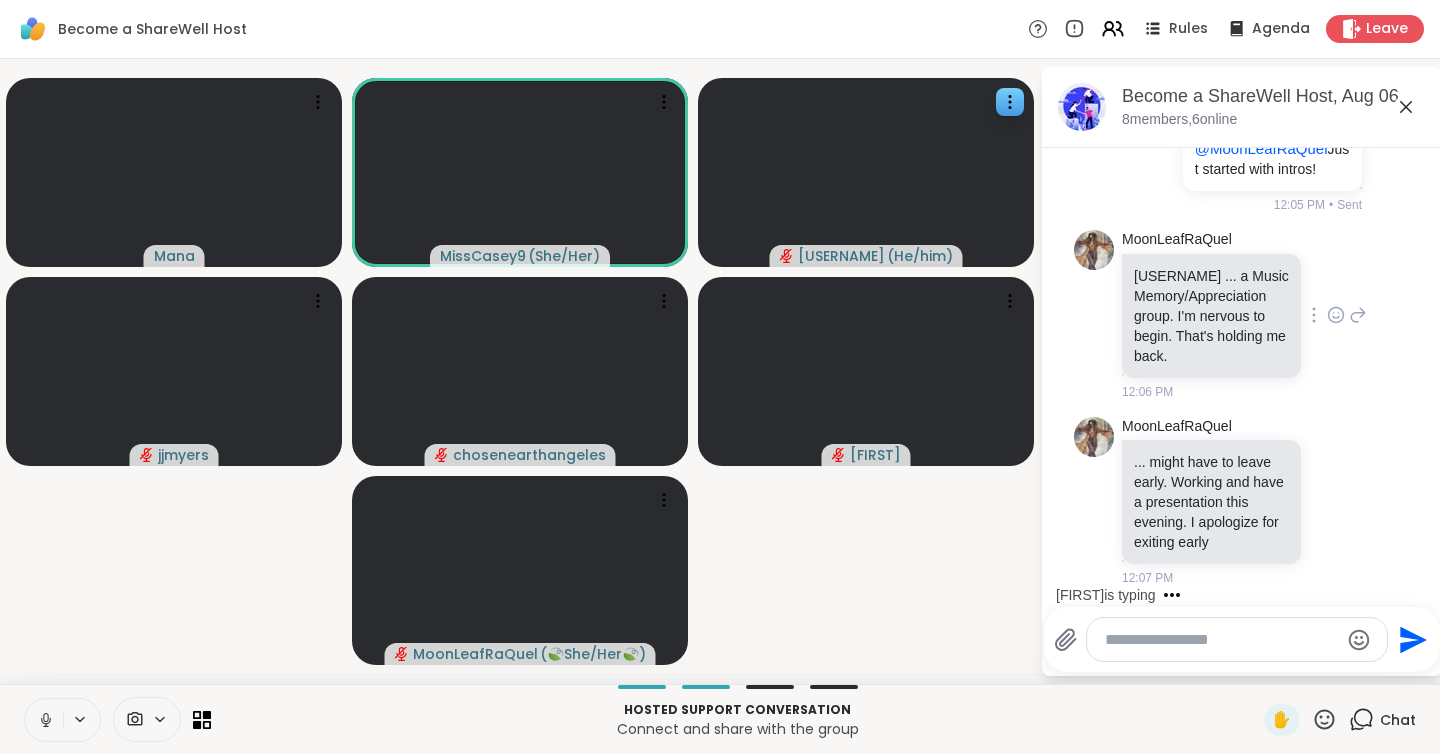 click 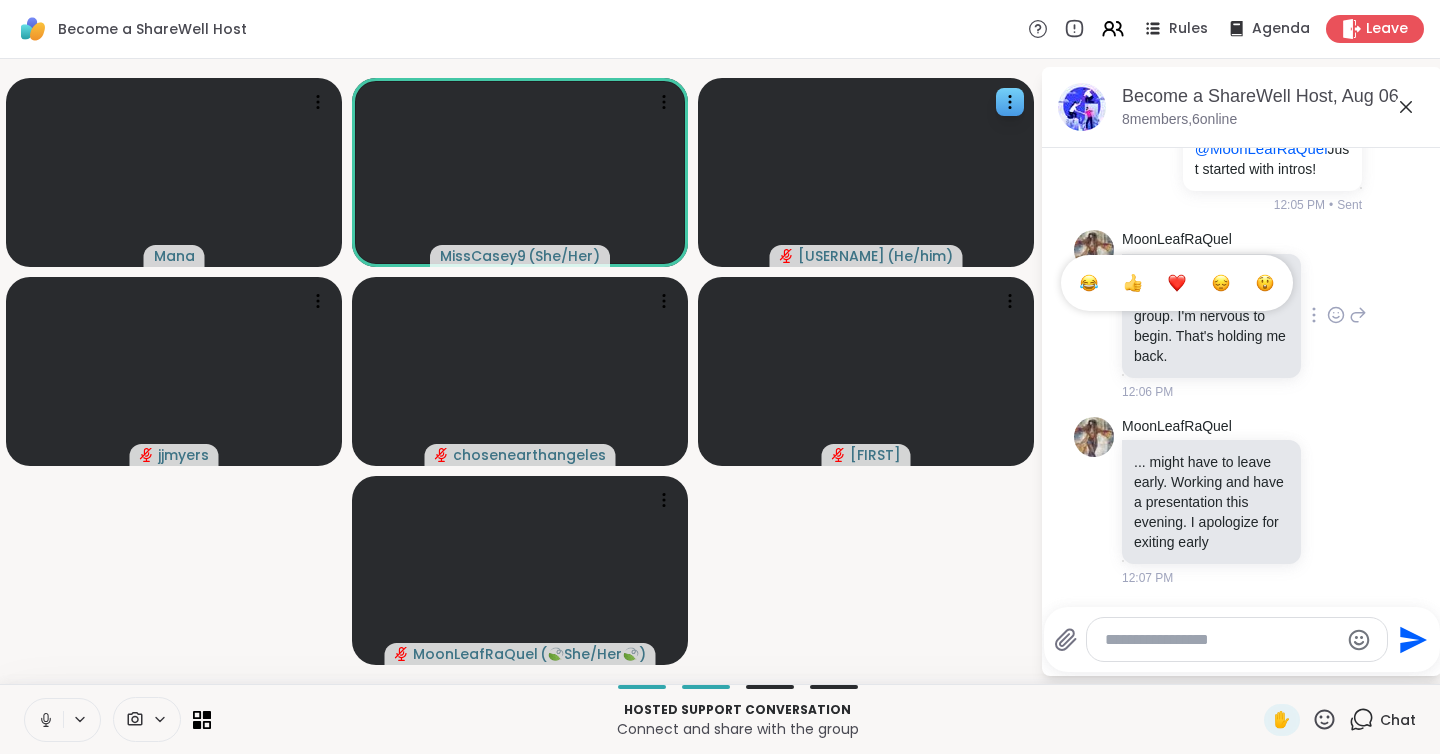 click at bounding box center (1177, 283) 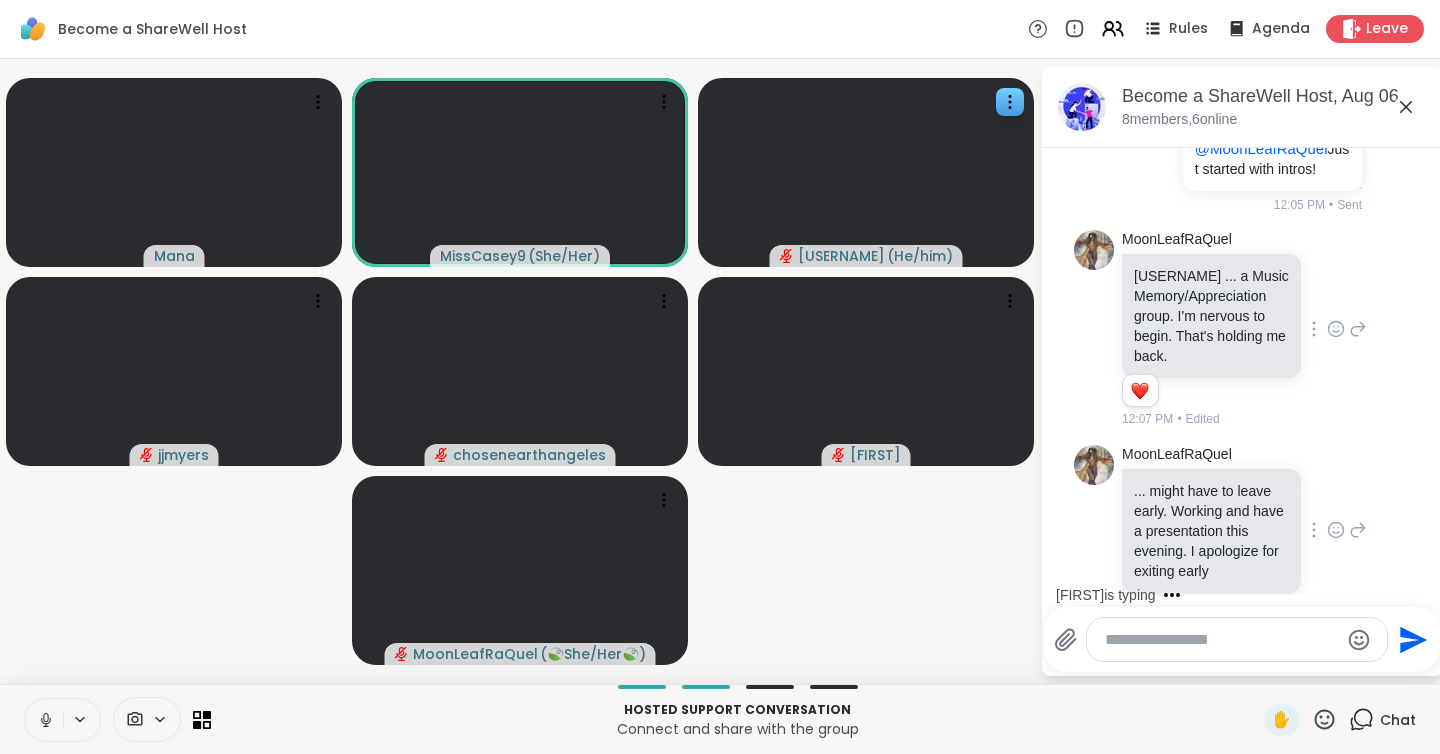 click 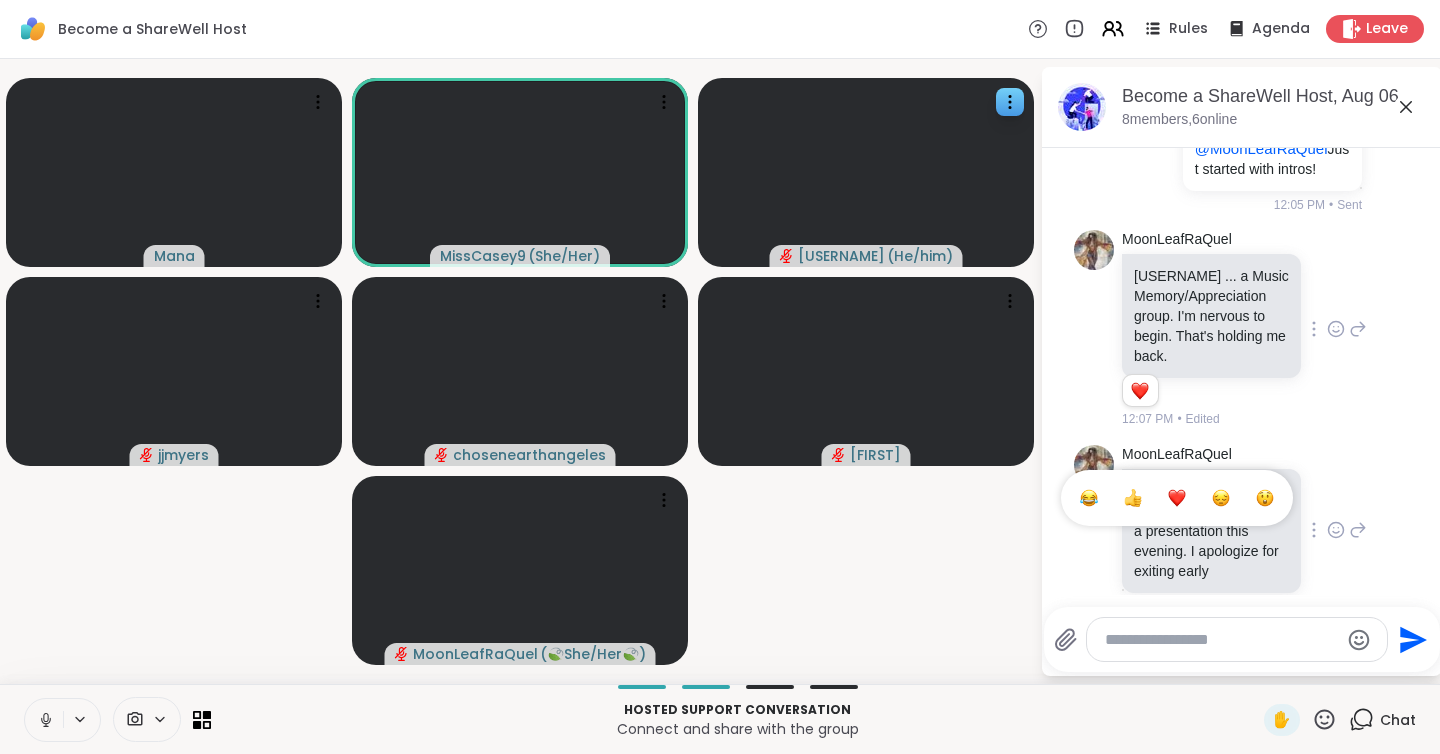 click at bounding box center (1133, 498) 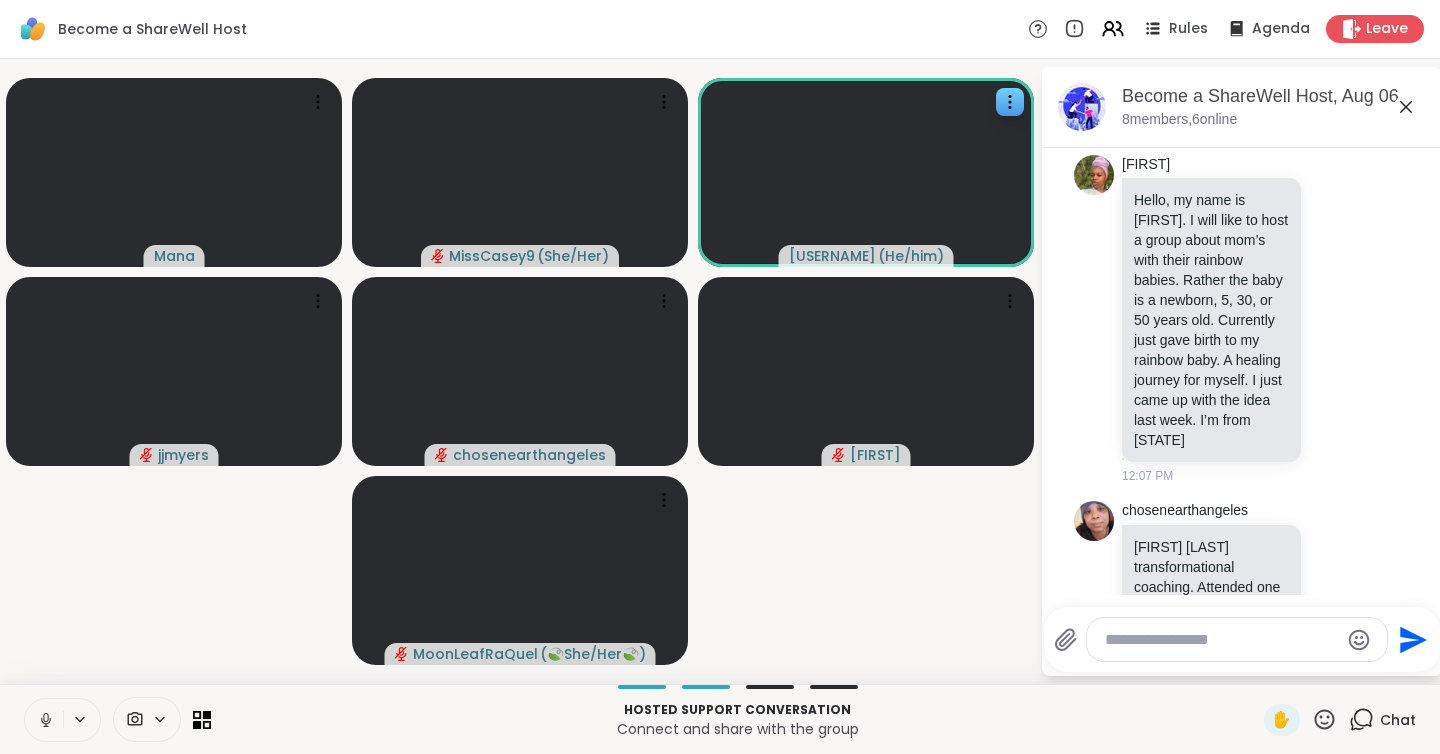 scroll, scrollTop: 997, scrollLeft: 0, axis: vertical 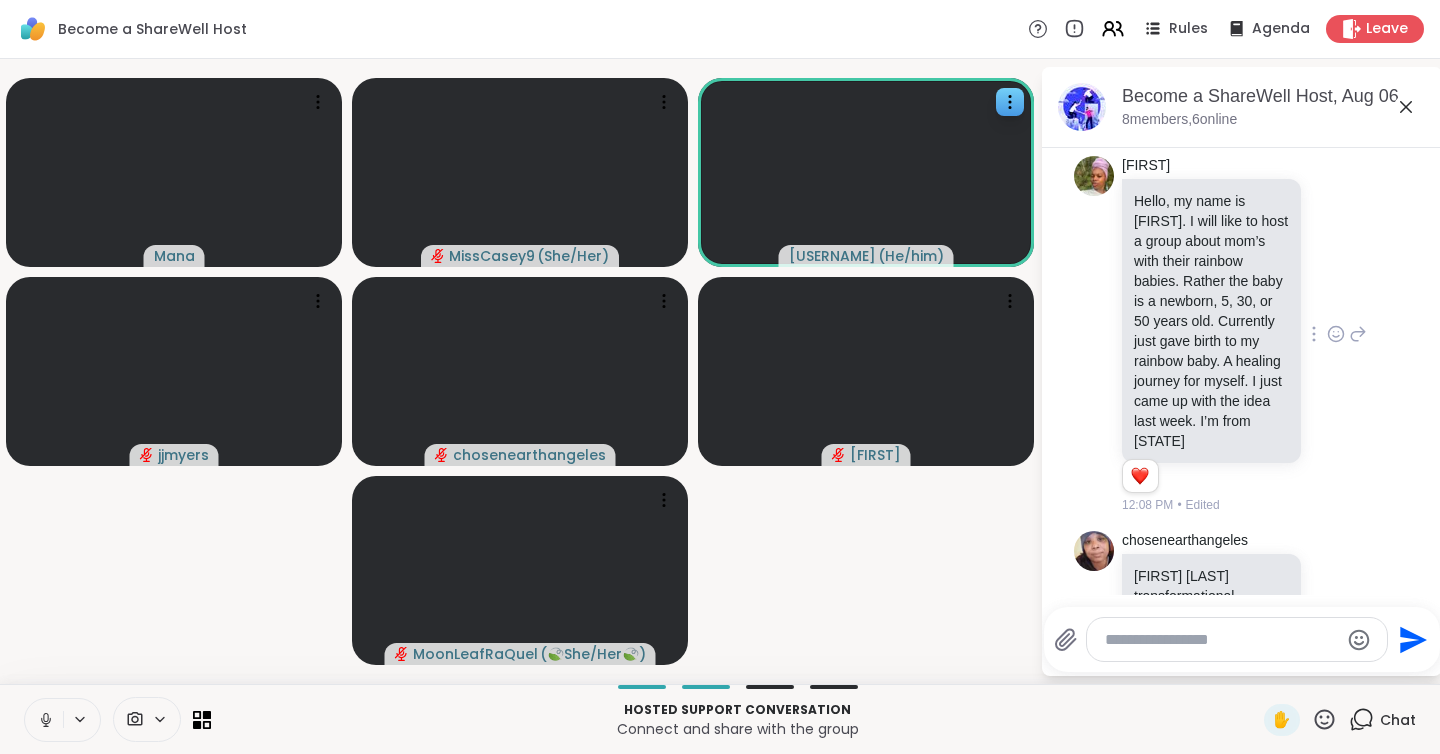 click at bounding box center (1336, 334) 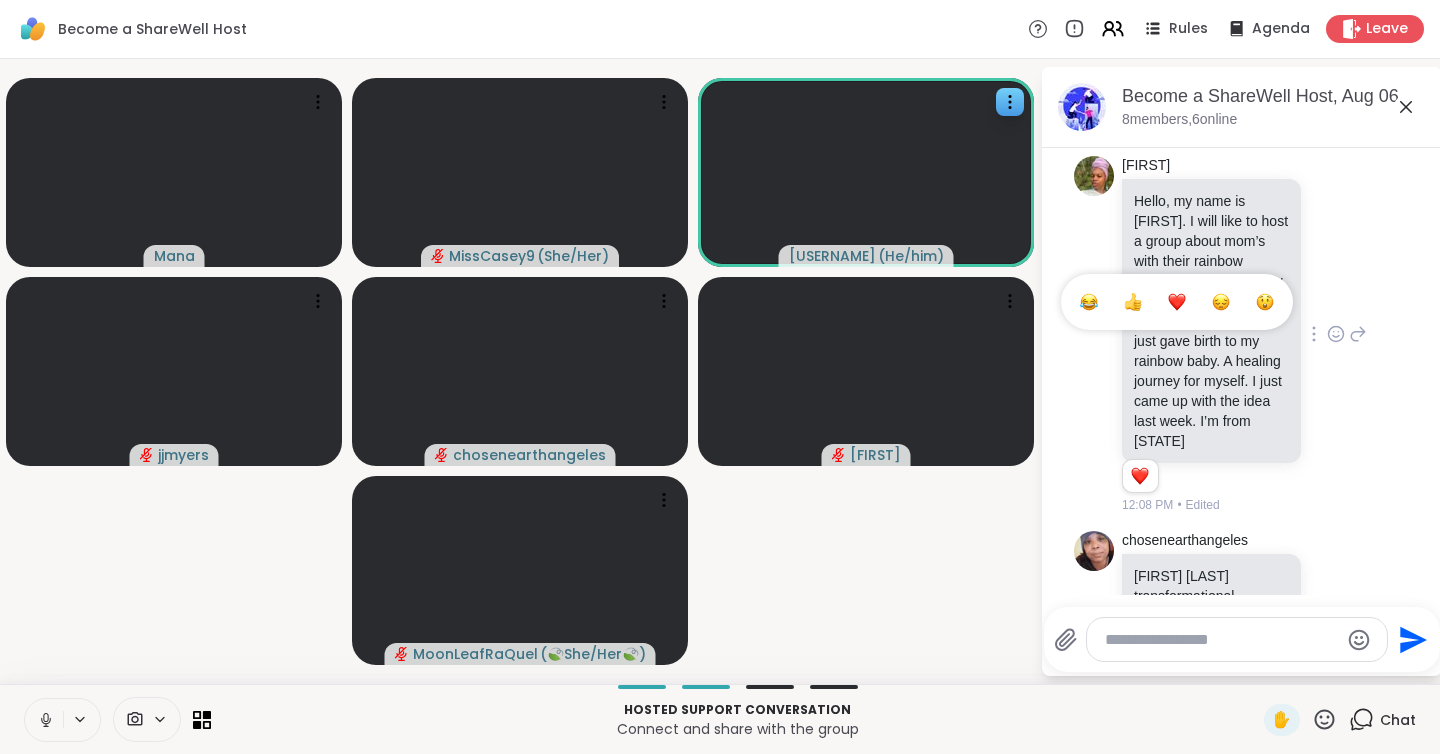 click at bounding box center [1177, 302] 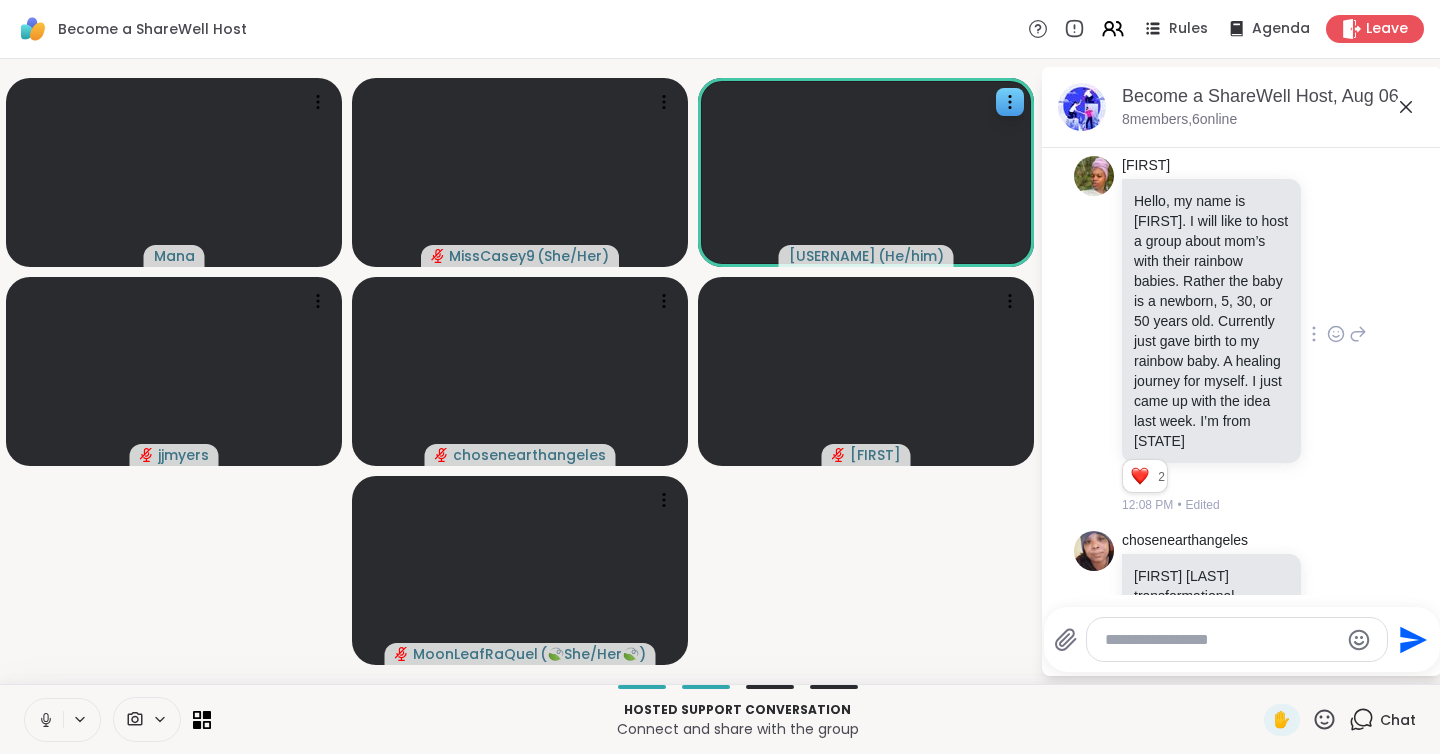 scroll, scrollTop: 1200, scrollLeft: 0, axis: vertical 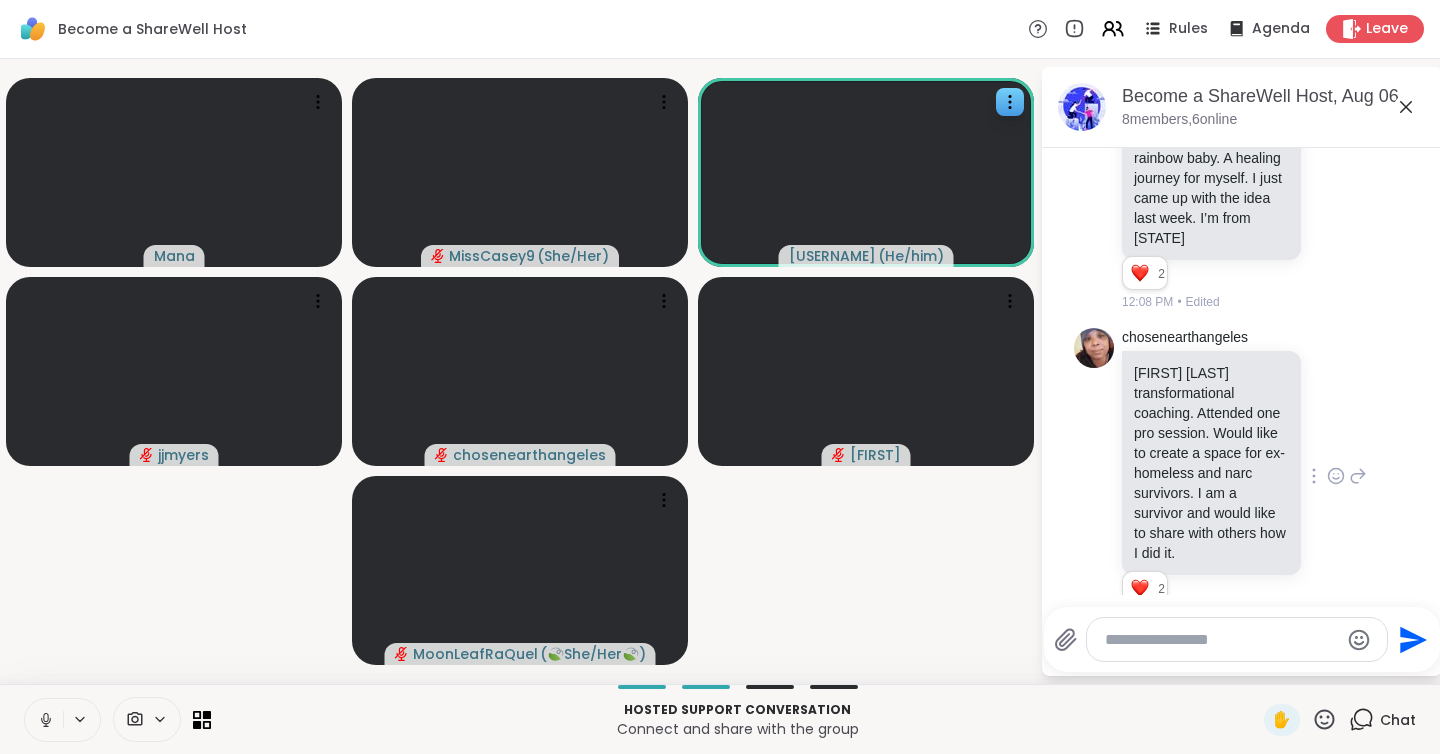 click 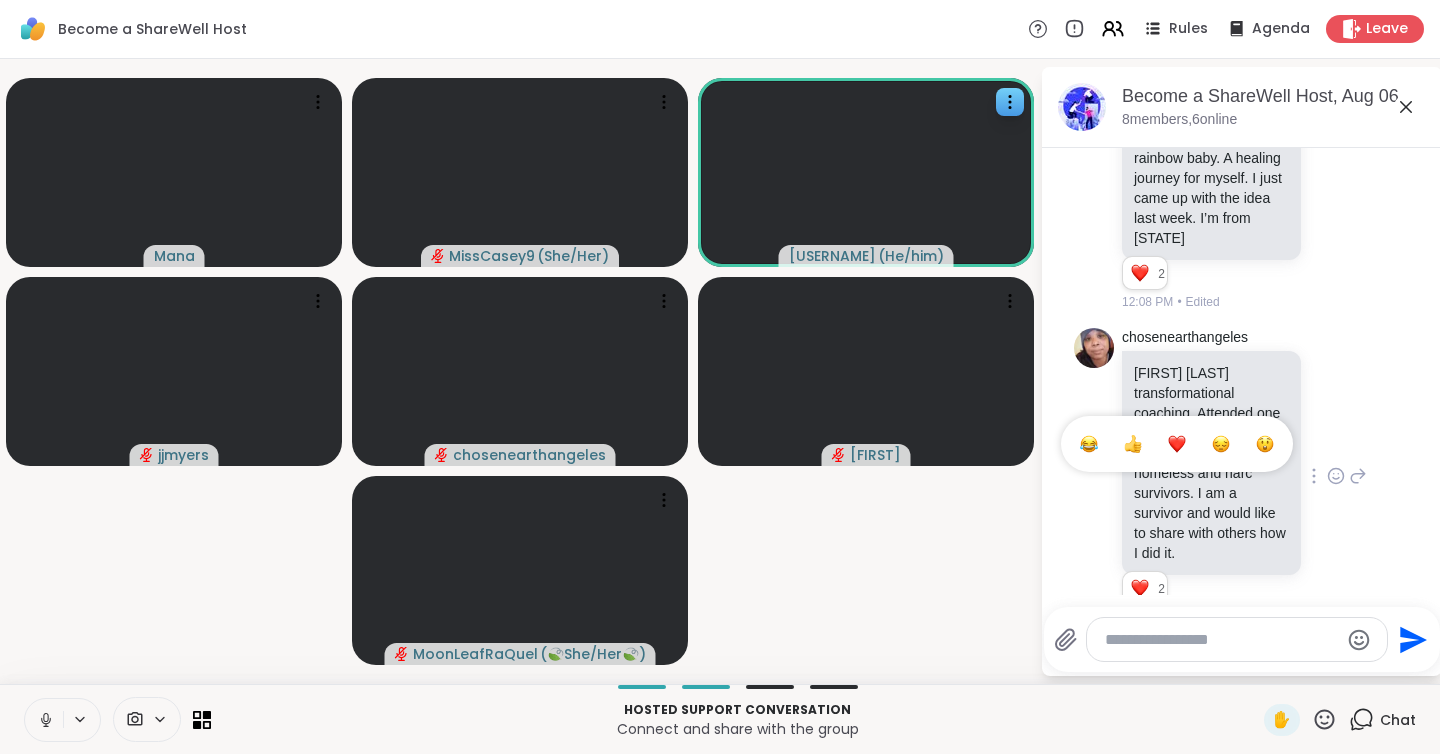 click at bounding box center (1177, 444) 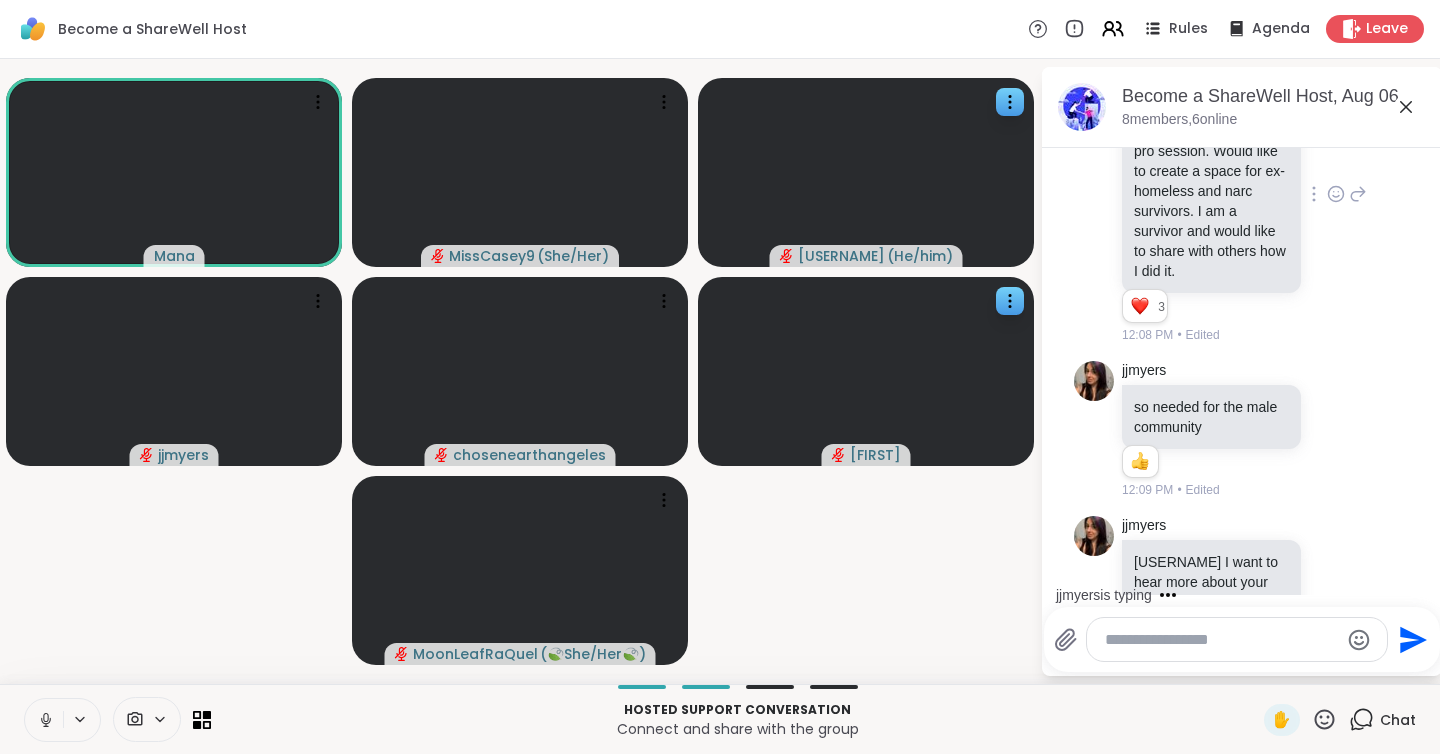 scroll, scrollTop: 1648, scrollLeft: 0, axis: vertical 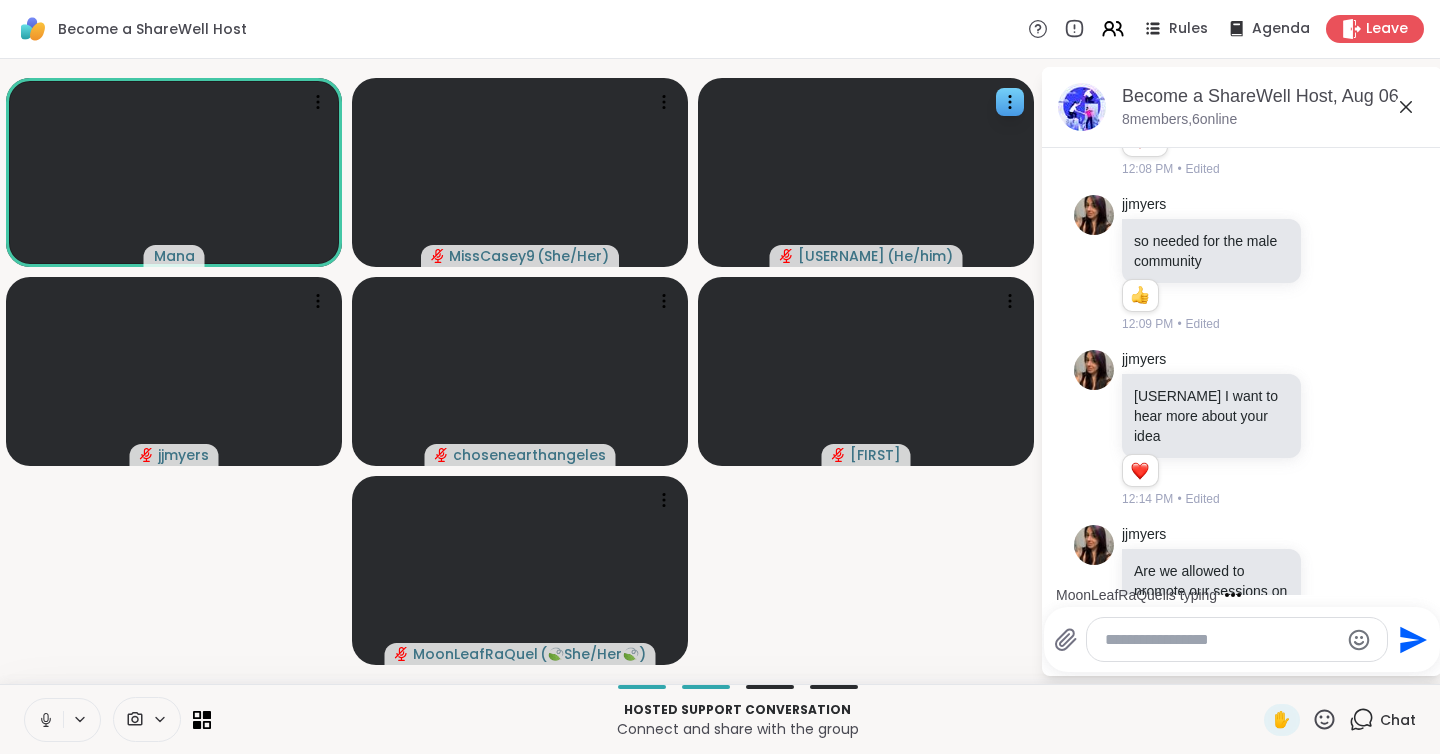 click at bounding box center (1221, 640) 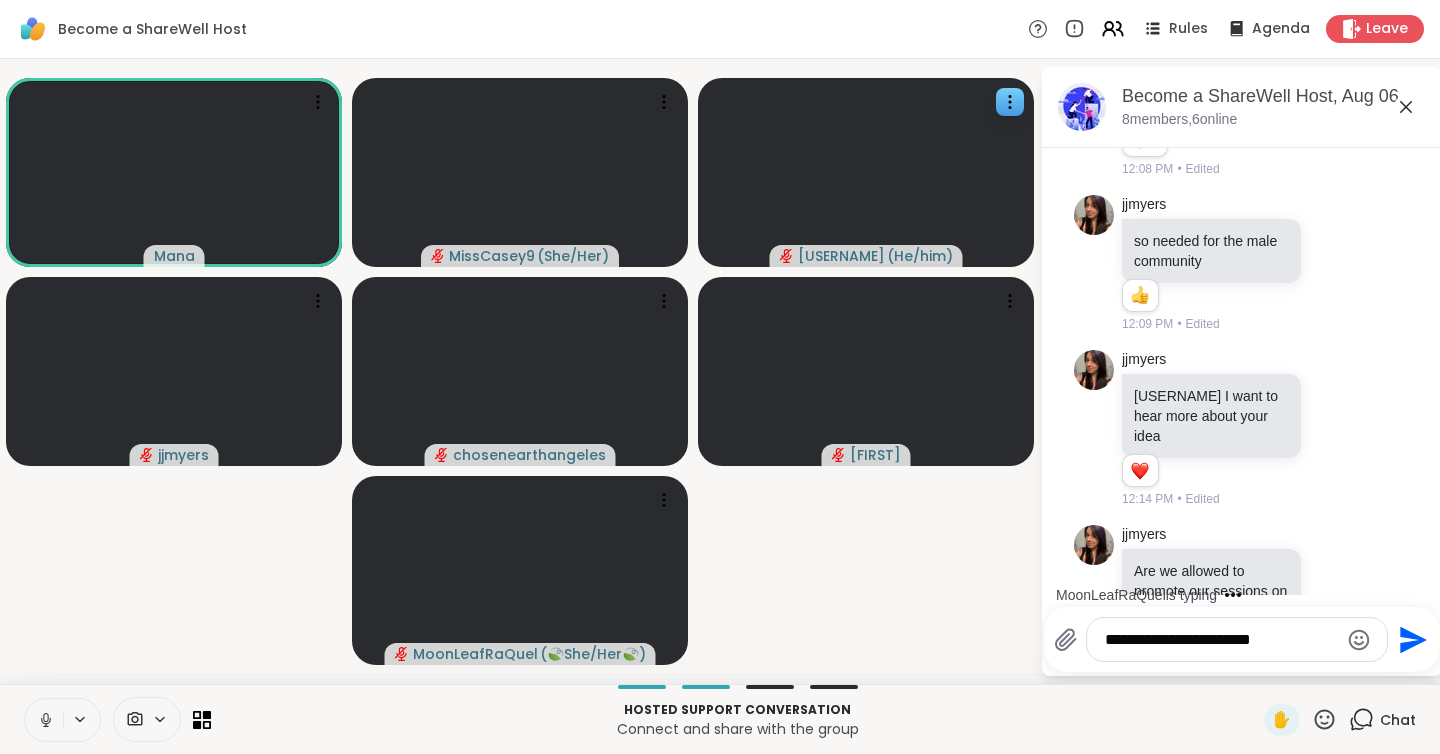 type on "**********" 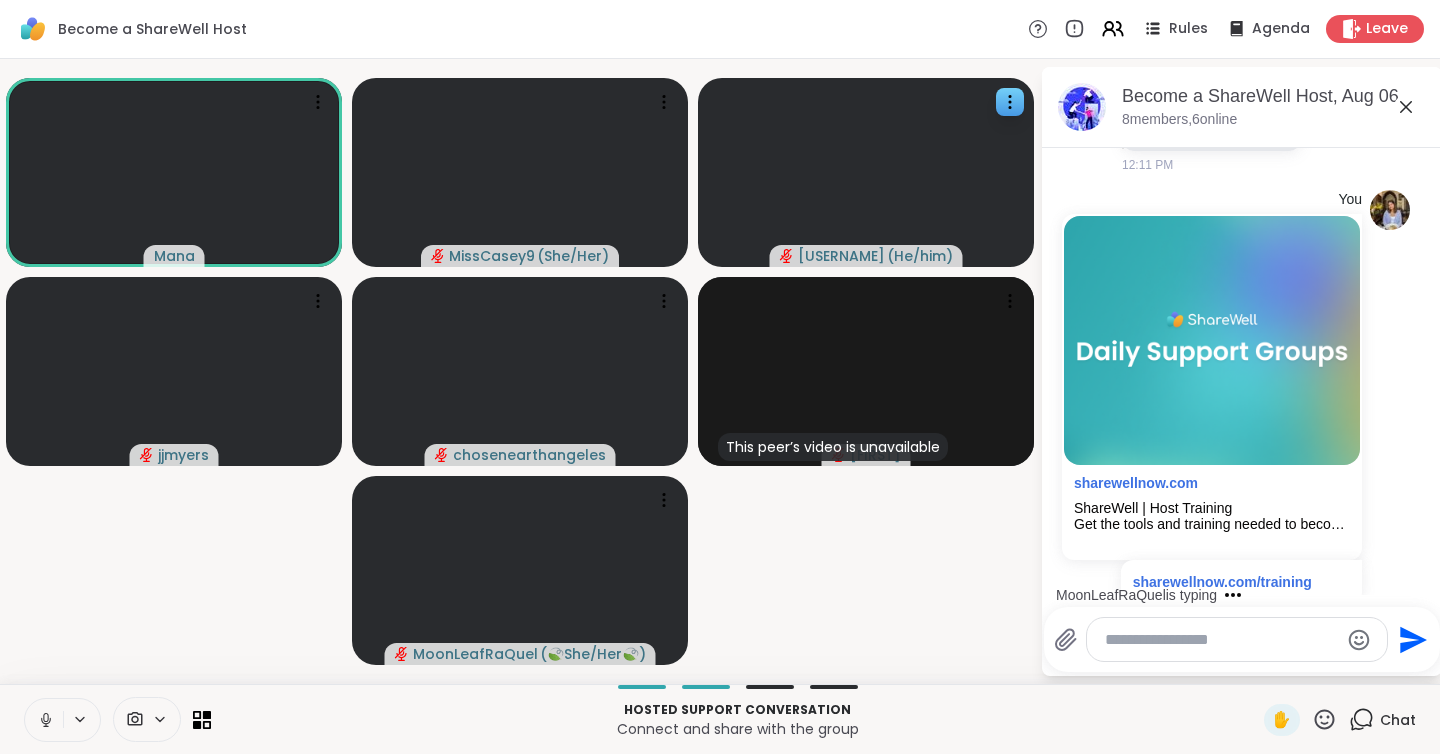scroll, scrollTop: 2159, scrollLeft: 0, axis: vertical 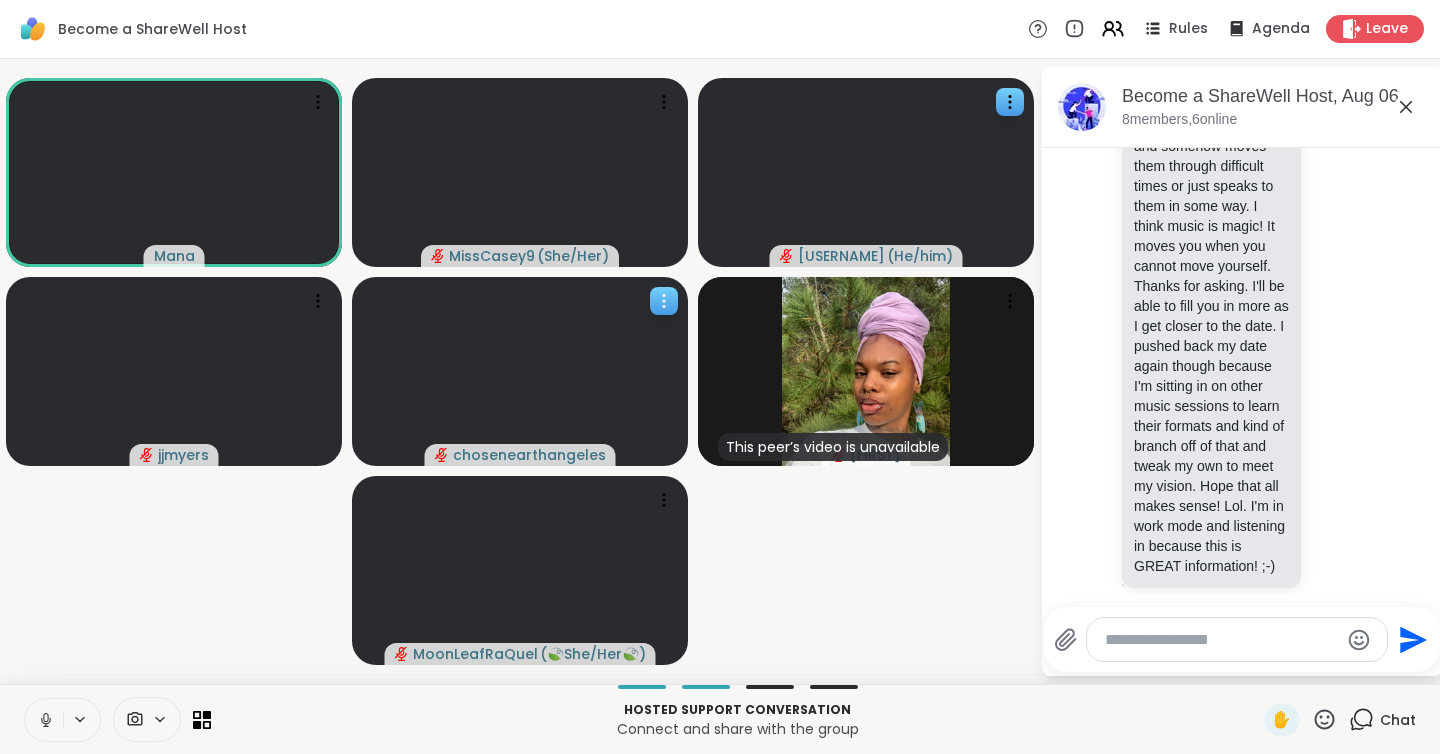 click 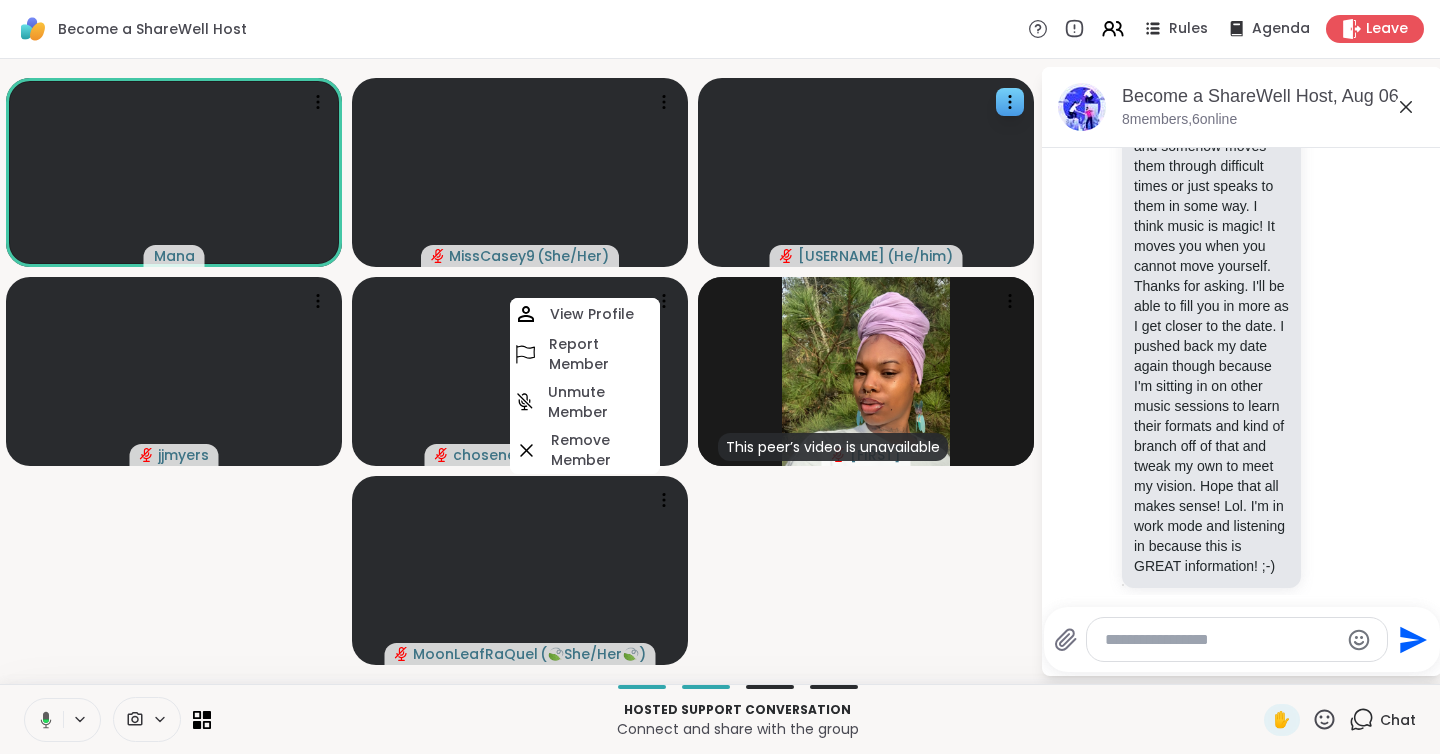 scroll, scrollTop: 3101, scrollLeft: 0, axis: vertical 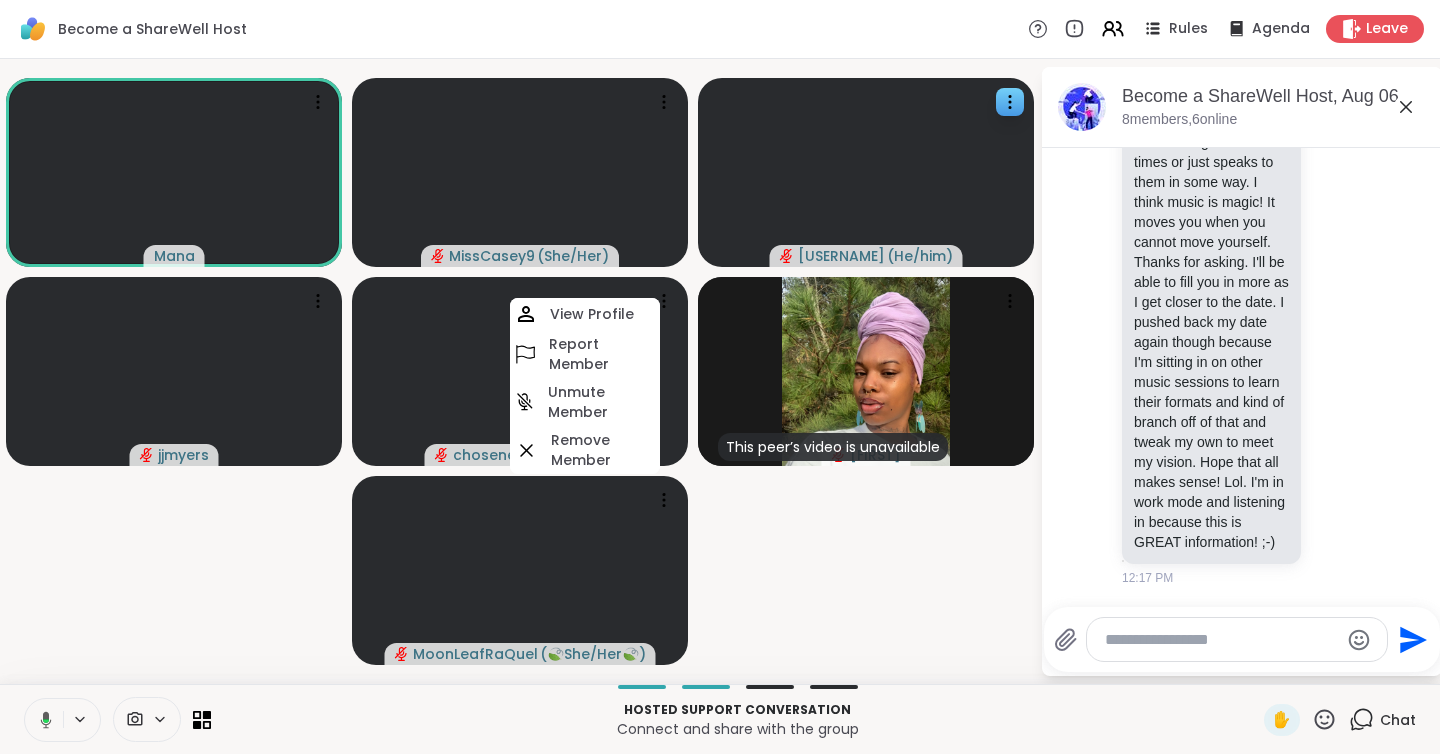 click at bounding box center [1221, 640] 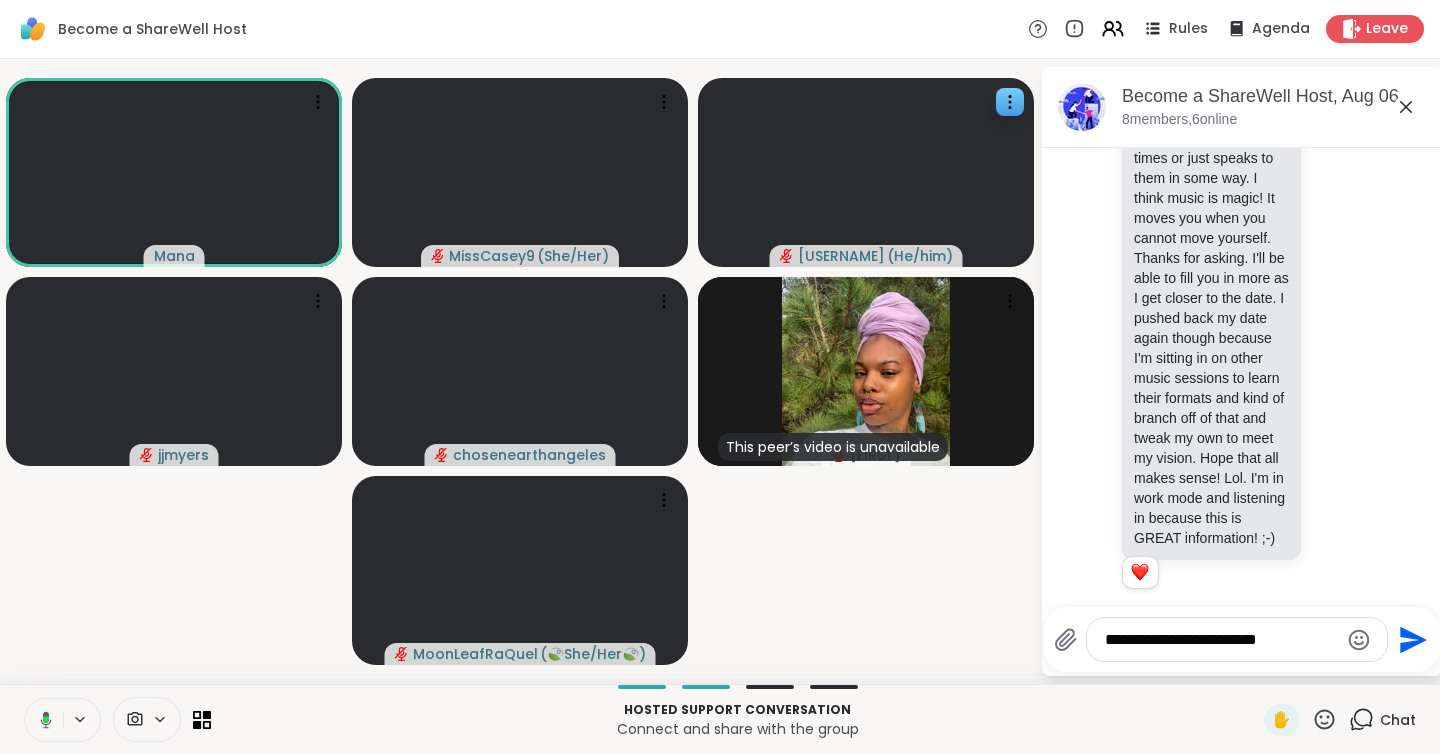 type on "**********" 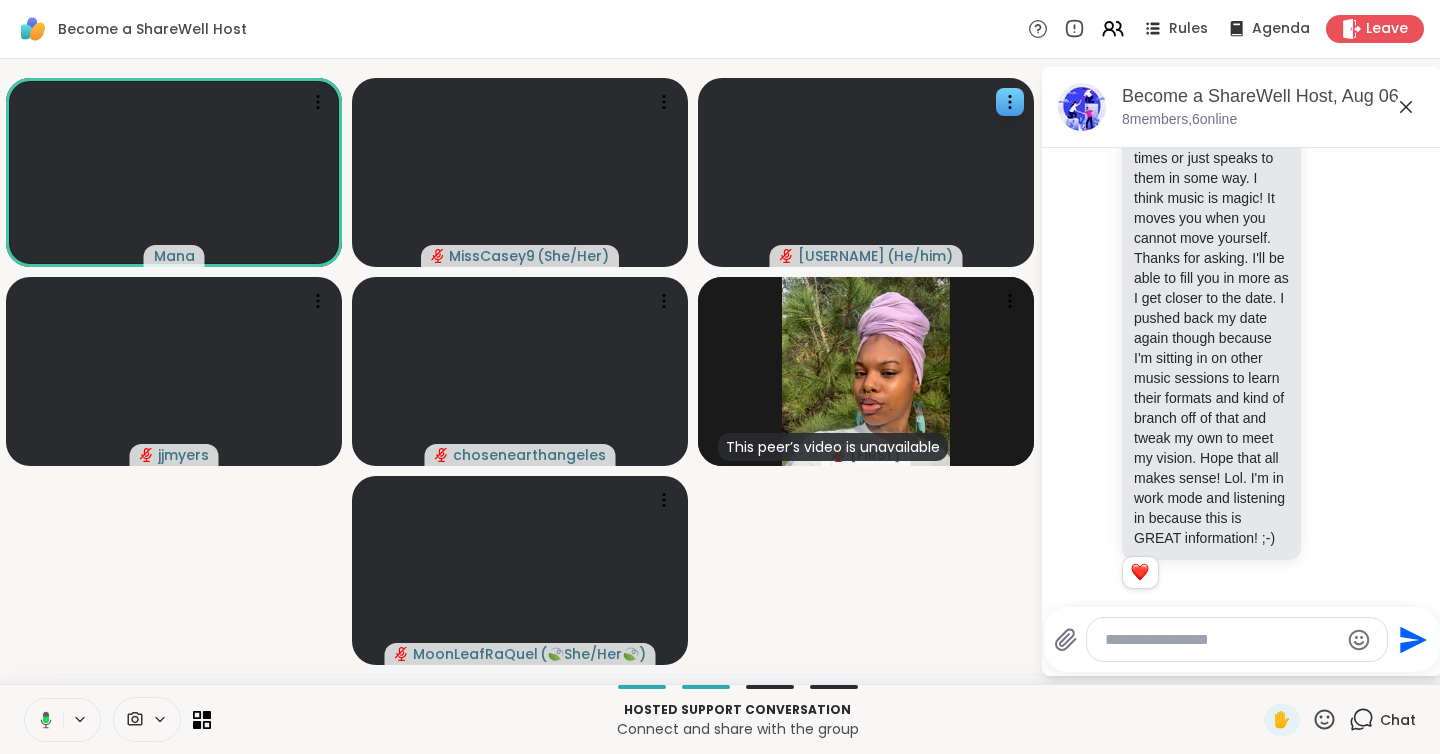 scroll, scrollTop: 3228, scrollLeft: 0, axis: vertical 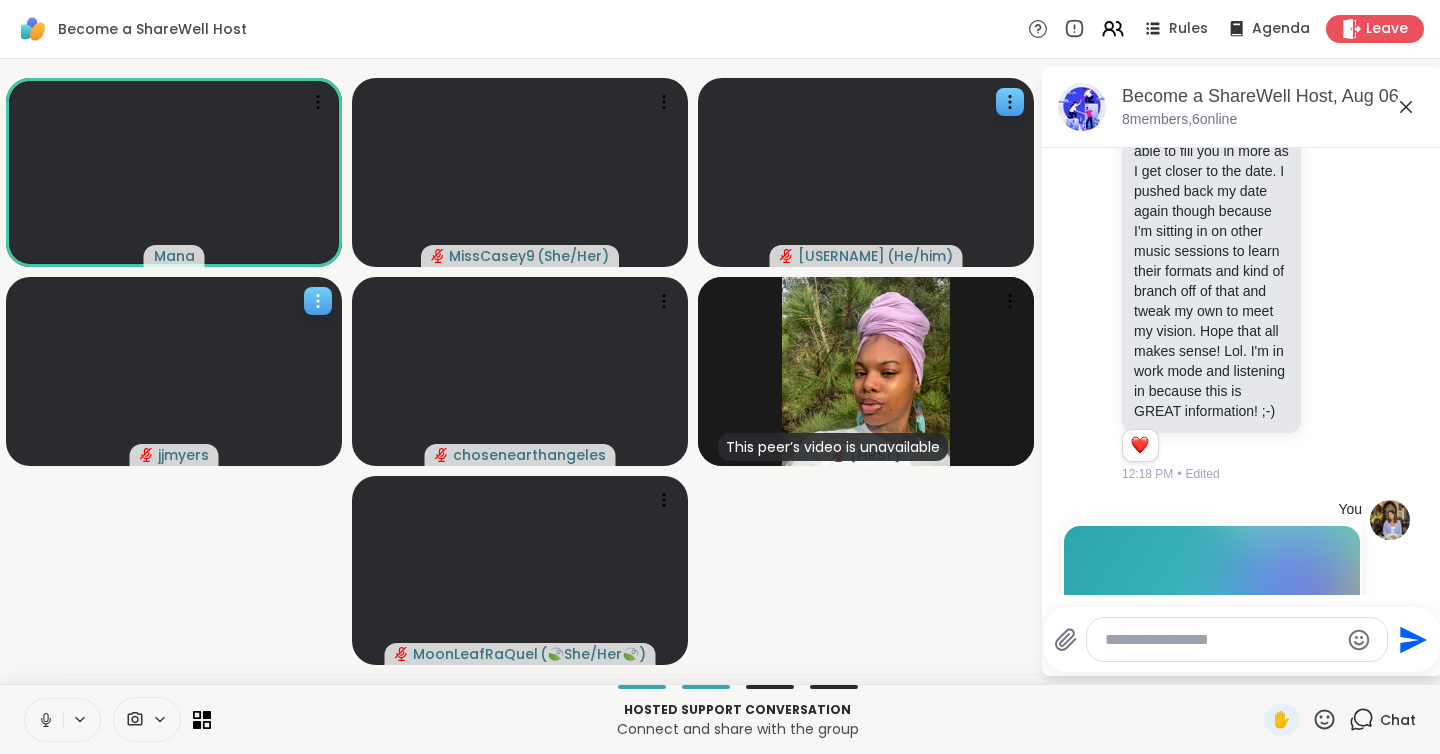 click 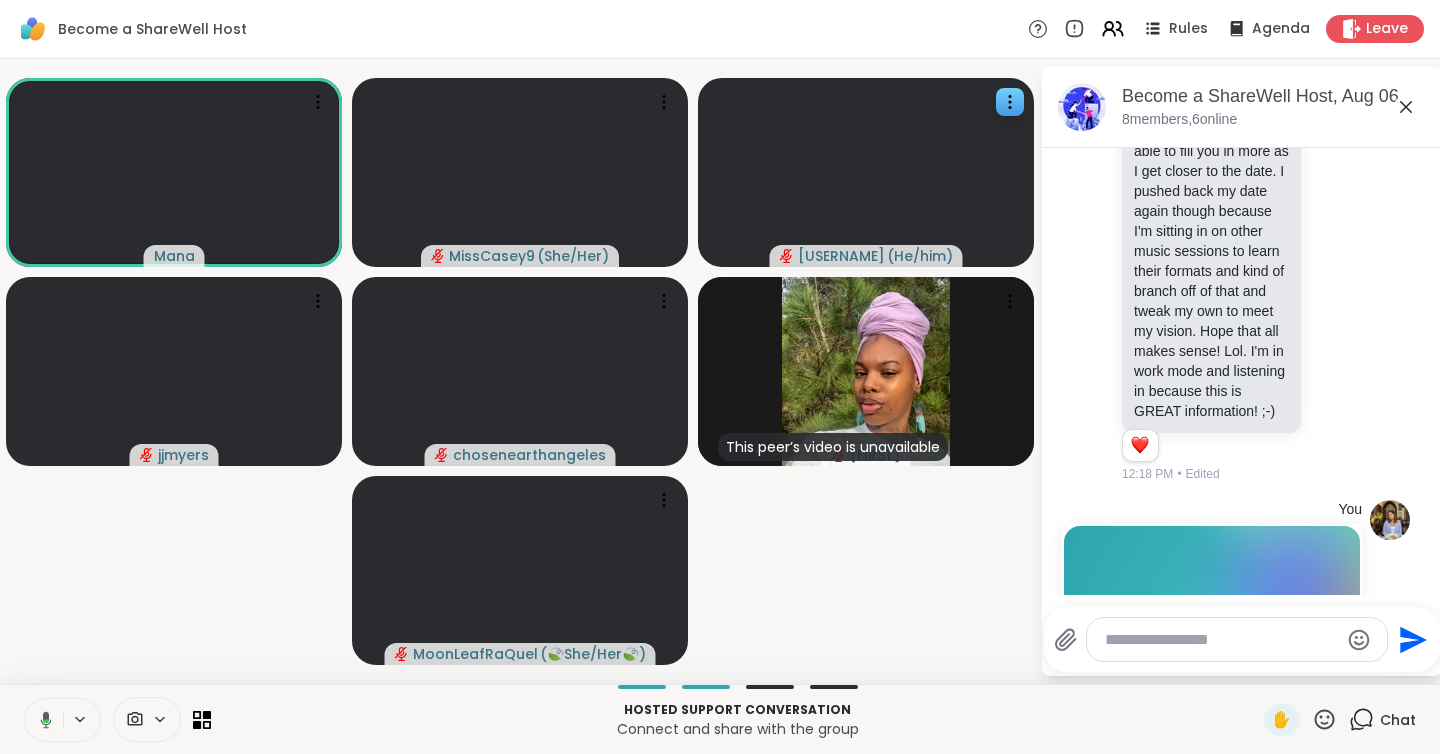 click on "[USERNAME] [USERNAME] ( [PRONOUN] ) [USERNAME] ( [PRONOUN] ) [USERNAME] [USERNAME] [USERNAME] This peer’s video is unavailable [USERNAME] [USERNAME] ( 🍃[PRONOUN]🍃 )" at bounding box center [520, 371] 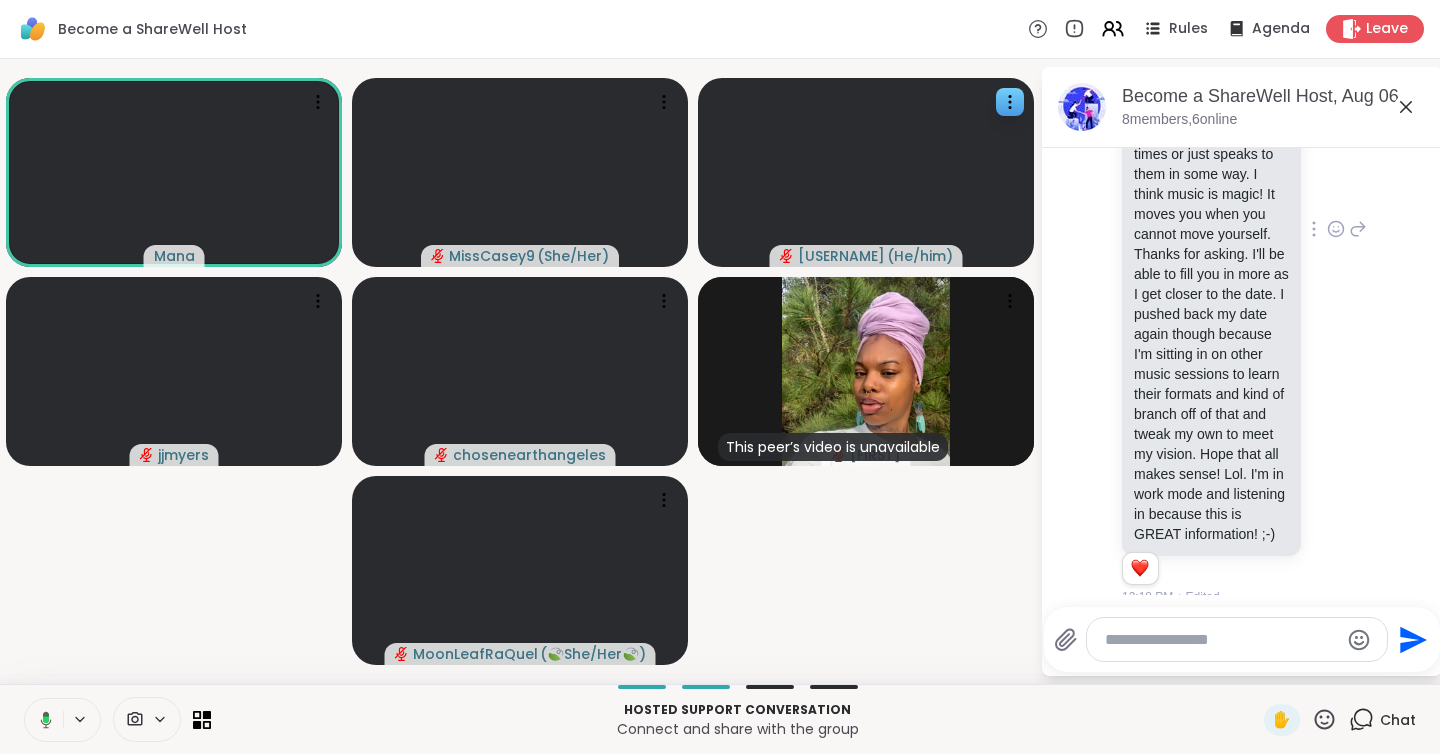 scroll, scrollTop: 3099, scrollLeft: 0, axis: vertical 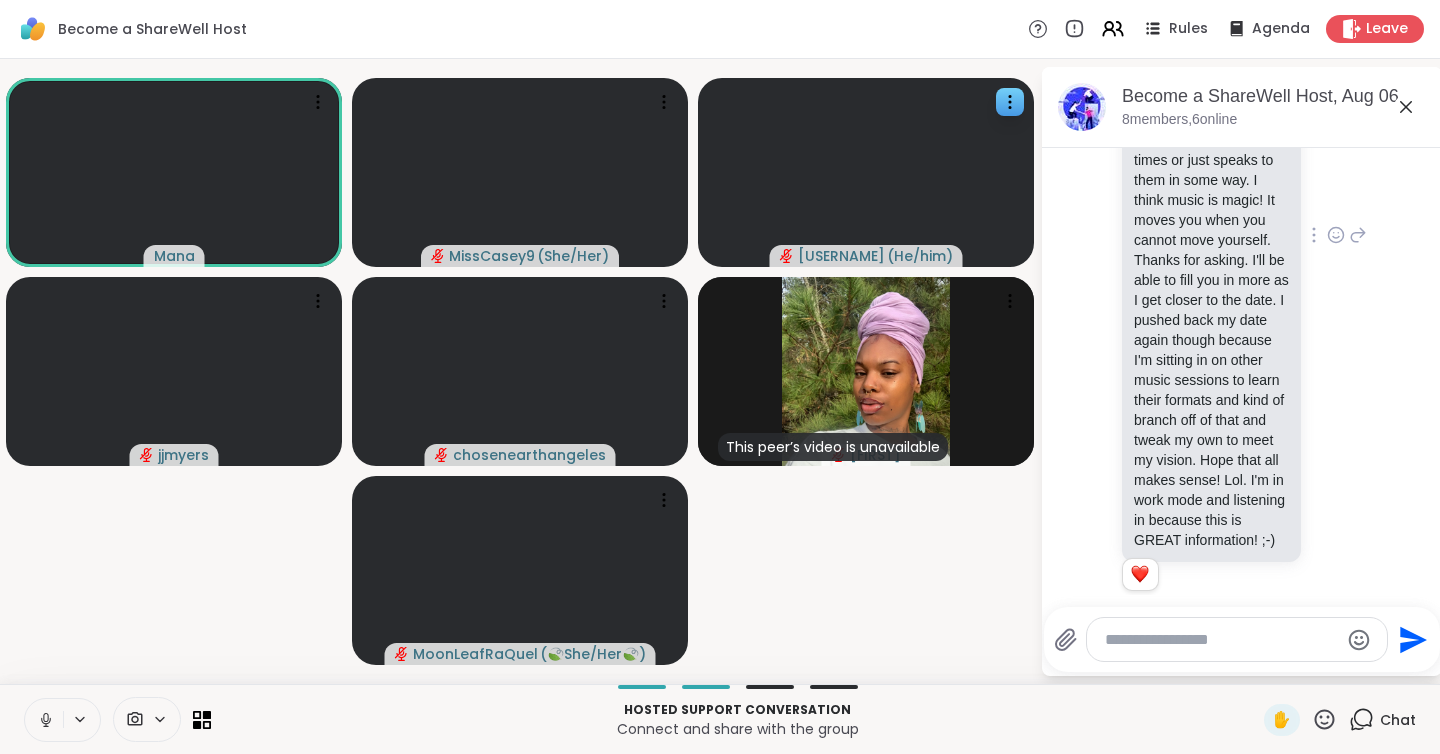 click 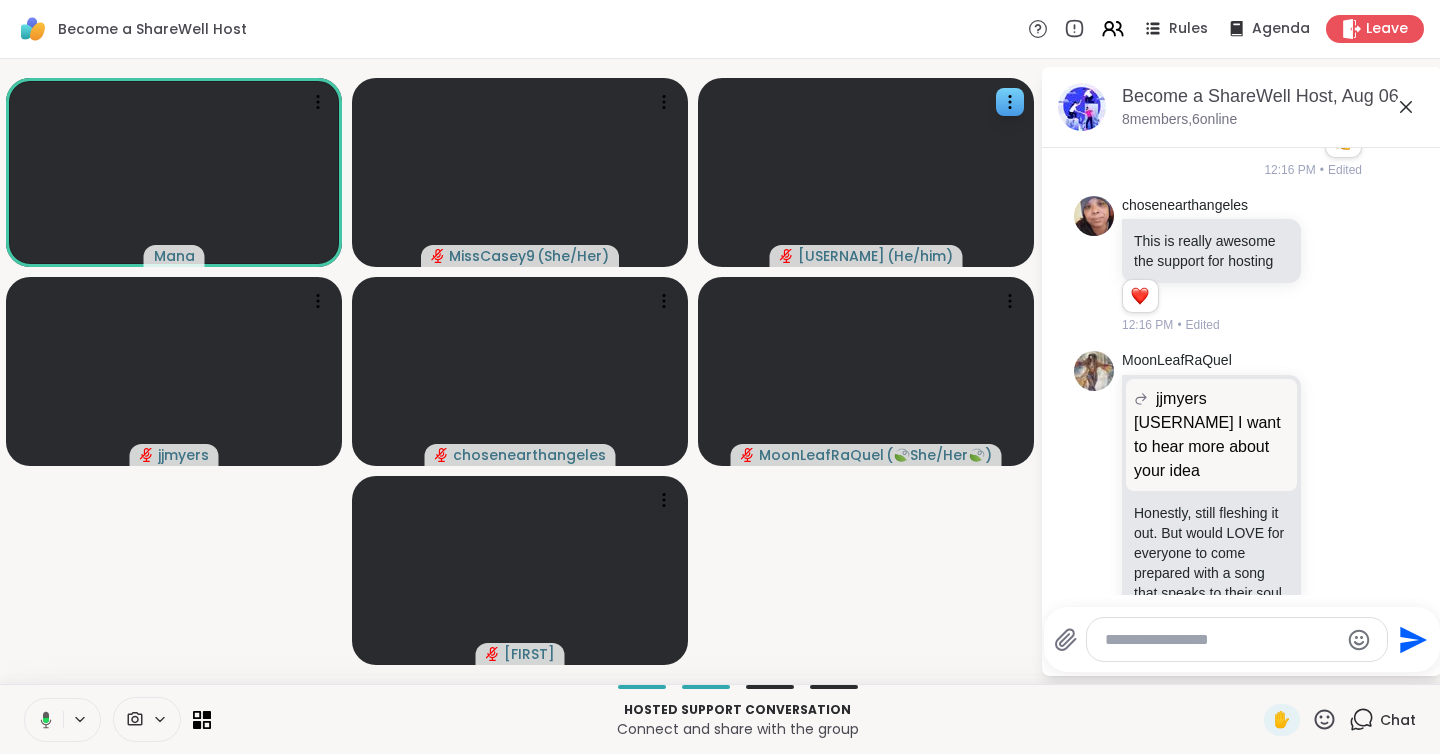 scroll, scrollTop: 3583, scrollLeft: 0, axis: vertical 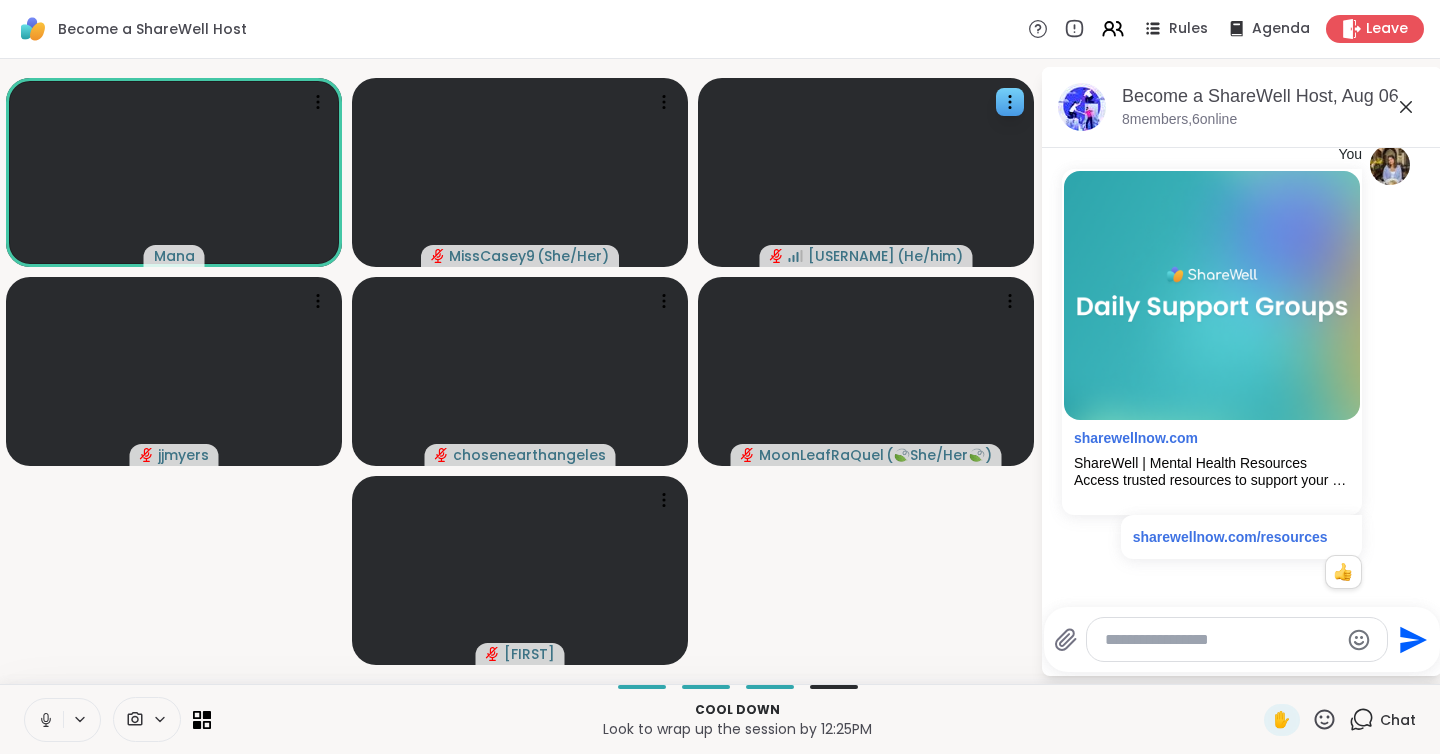 click at bounding box center (1221, 640) 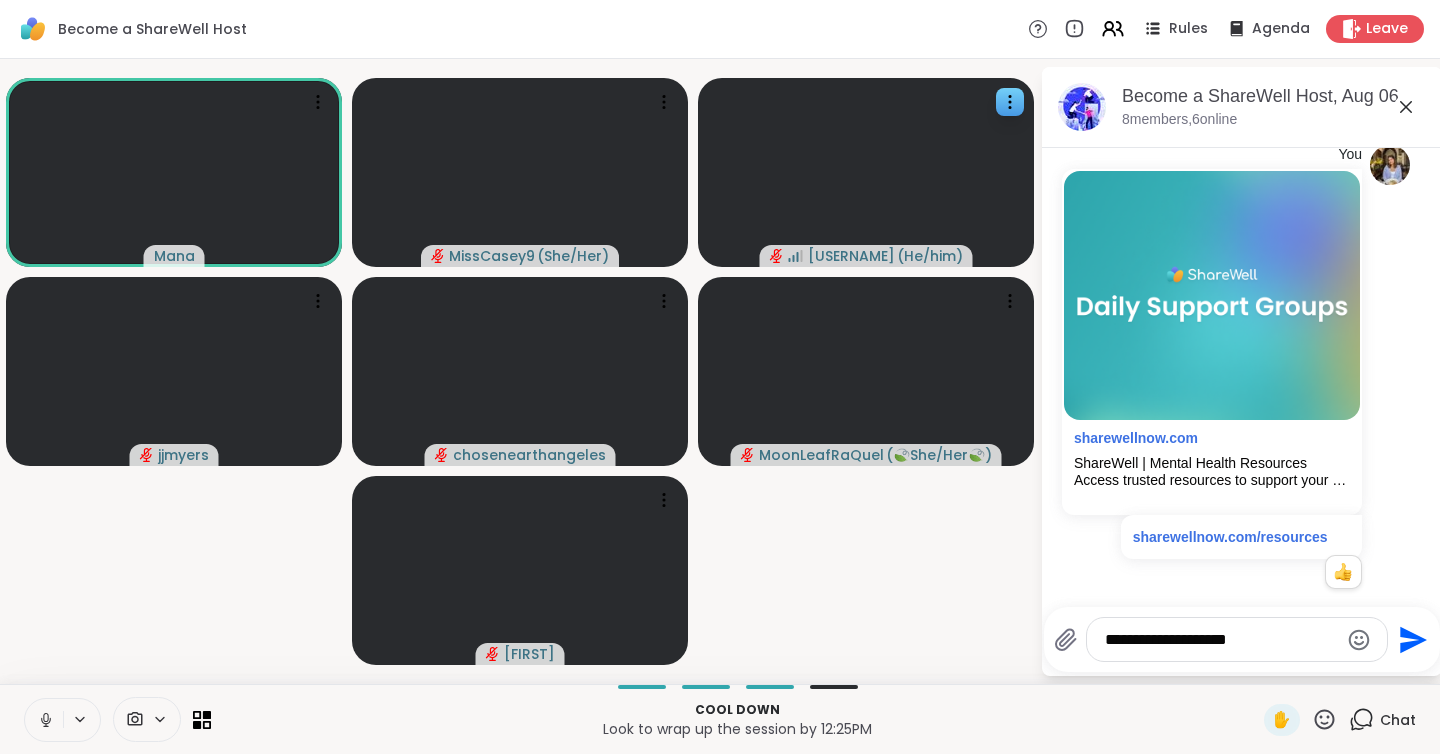 type on "**********" 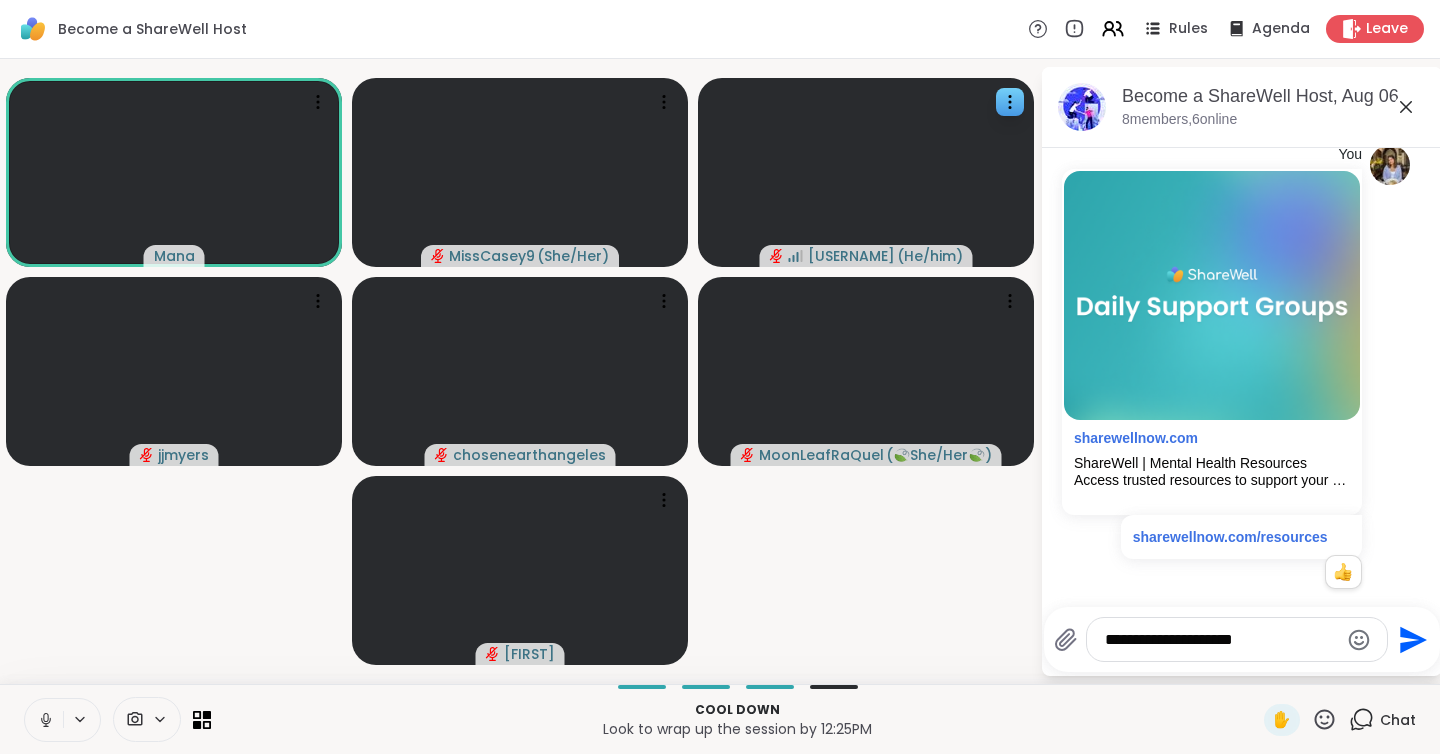 type 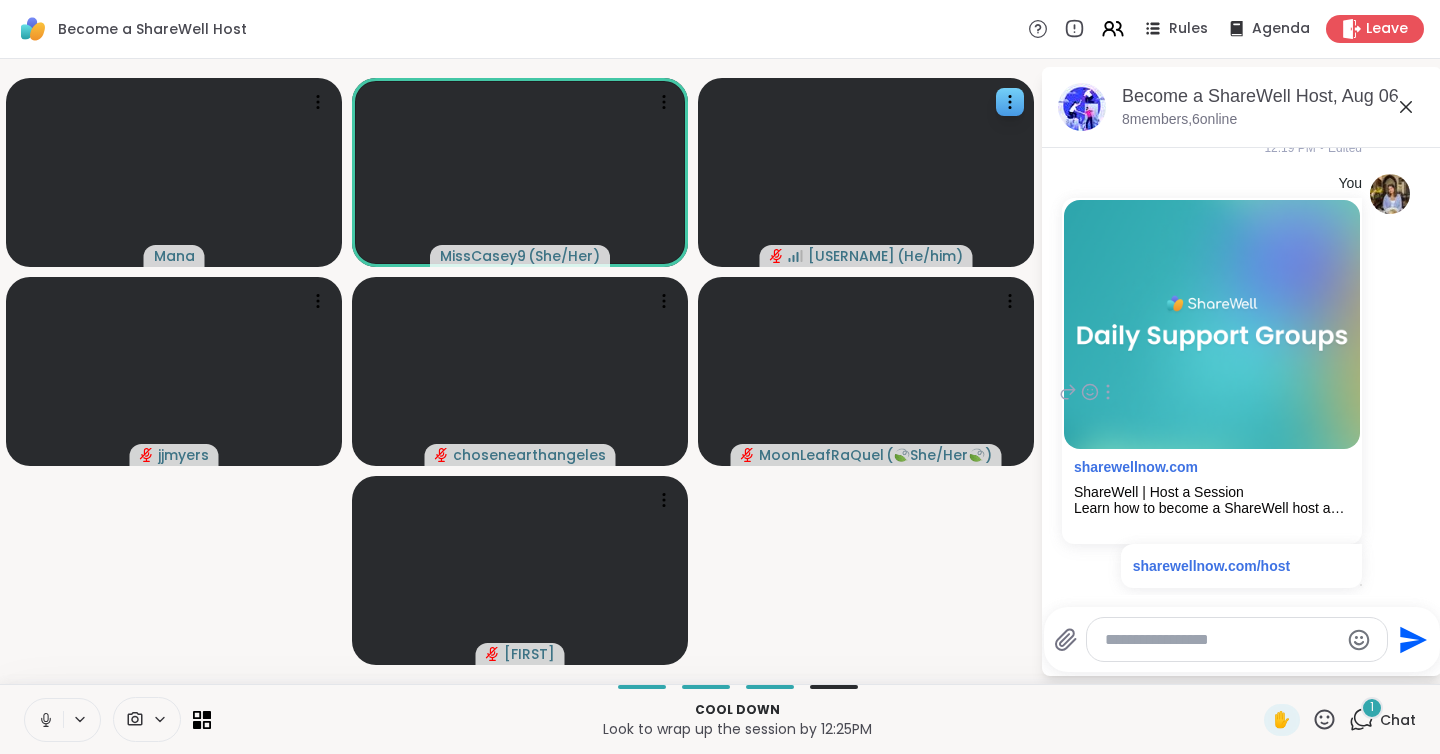 scroll, scrollTop: 4163, scrollLeft: 0, axis: vertical 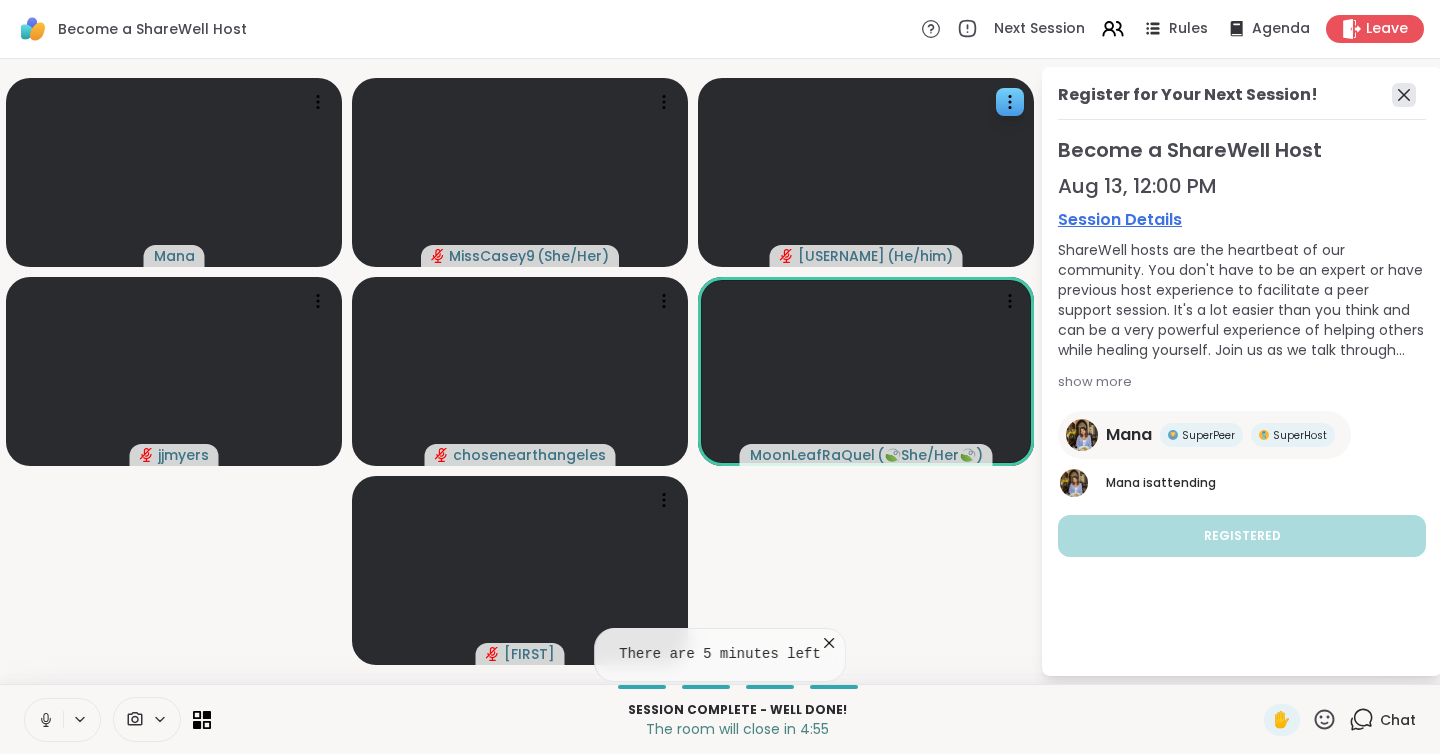 click 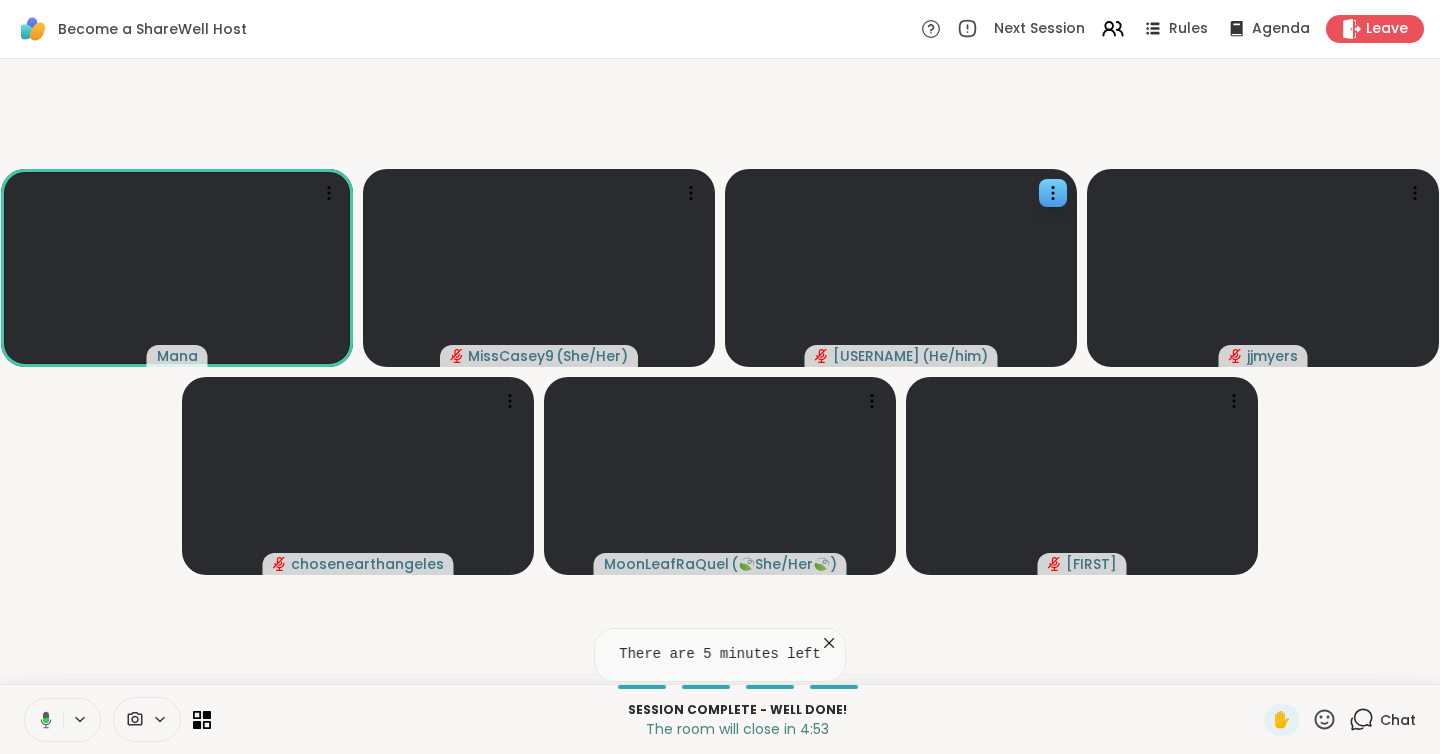 click on "Chat" at bounding box center [1398, 720] 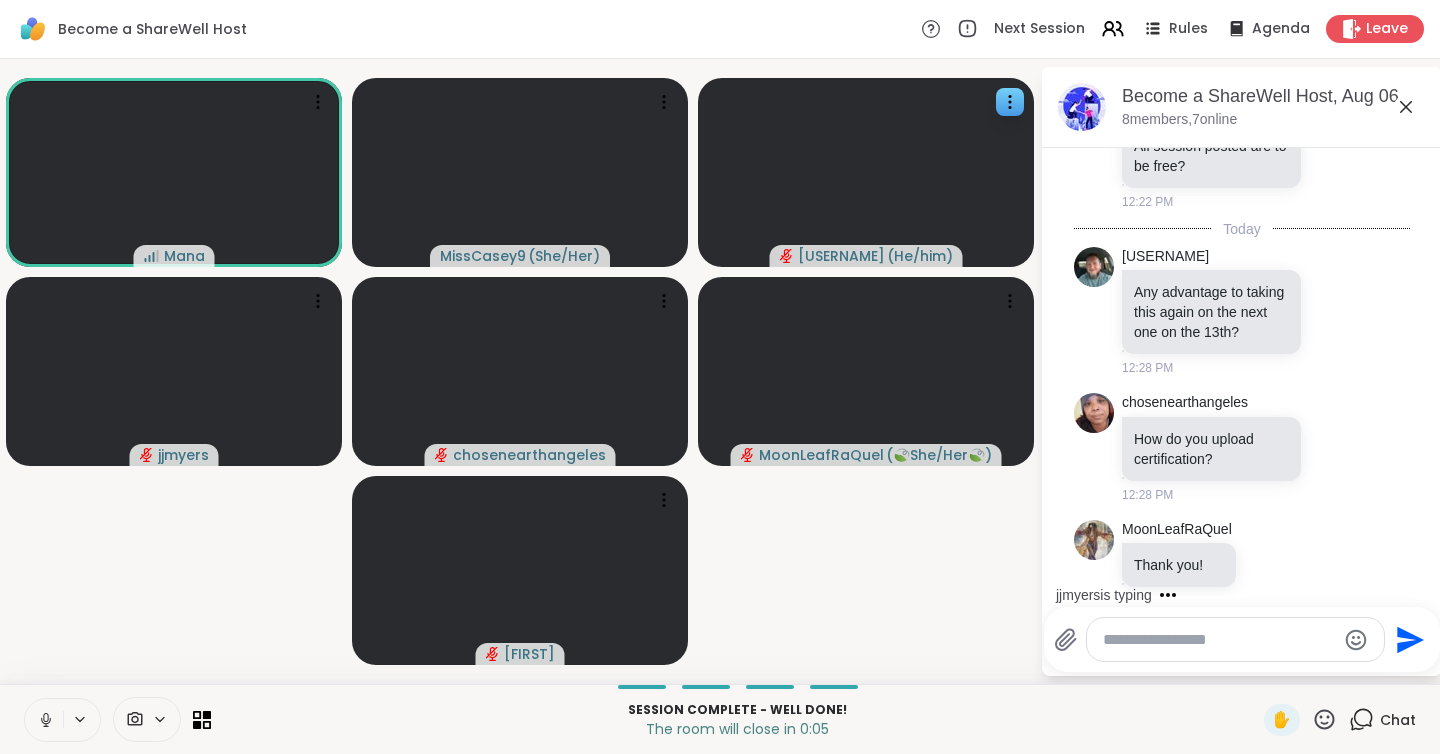 scroll, scrollTop: 4669, scrollLeft: 0, axis: vertical 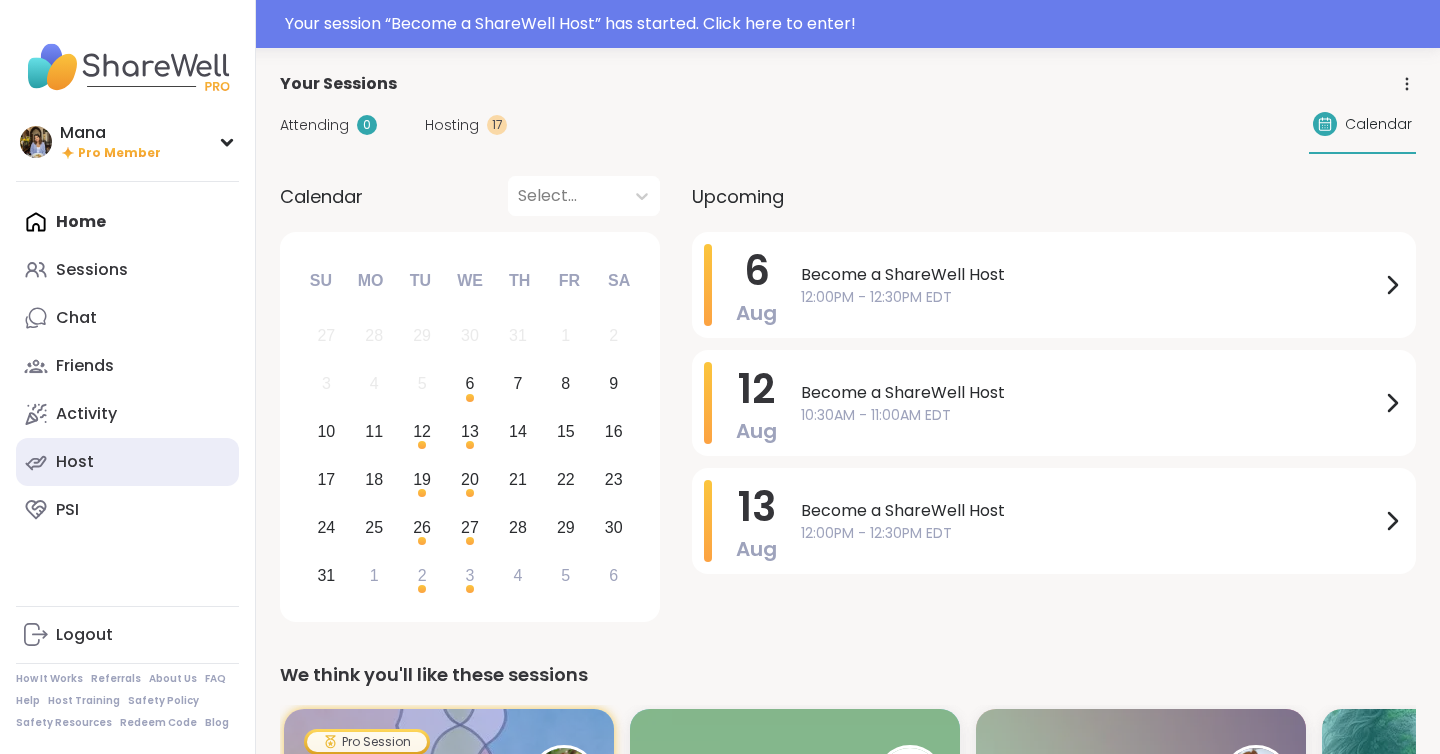 click on "Host" at bounding box center [75, 462] 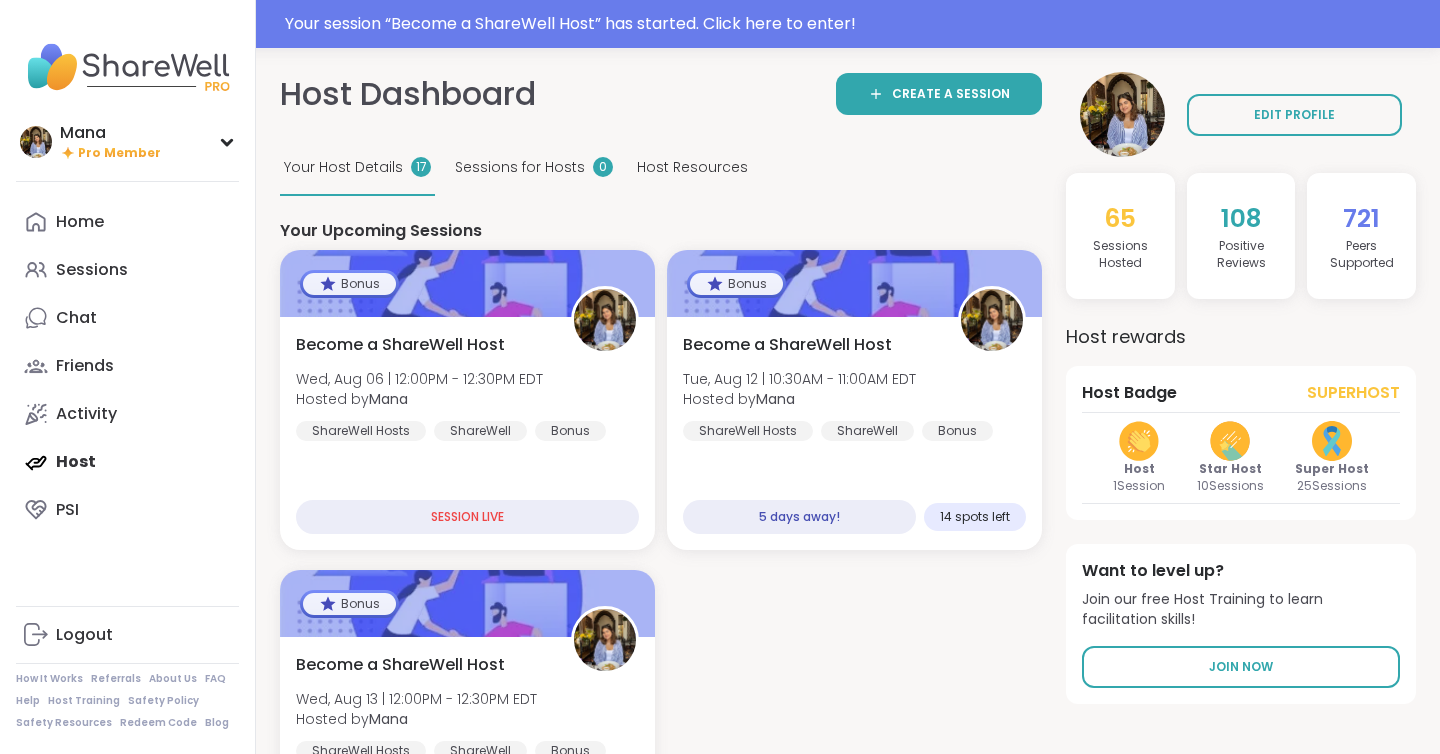 click on "Sessions for Hosts" at bounding box center [520, 167] 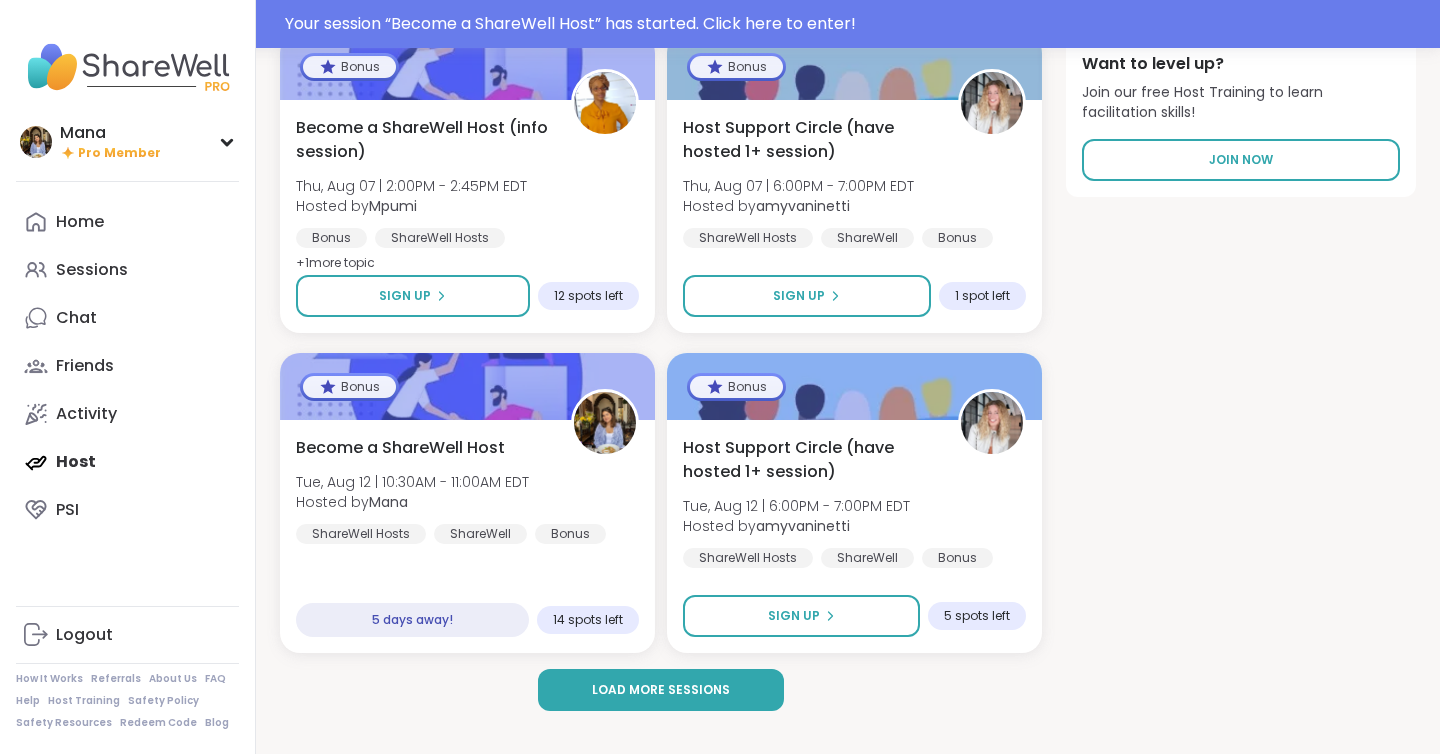 scroll, scrollTop: 516, scrollLeft: 0, axis: vertical 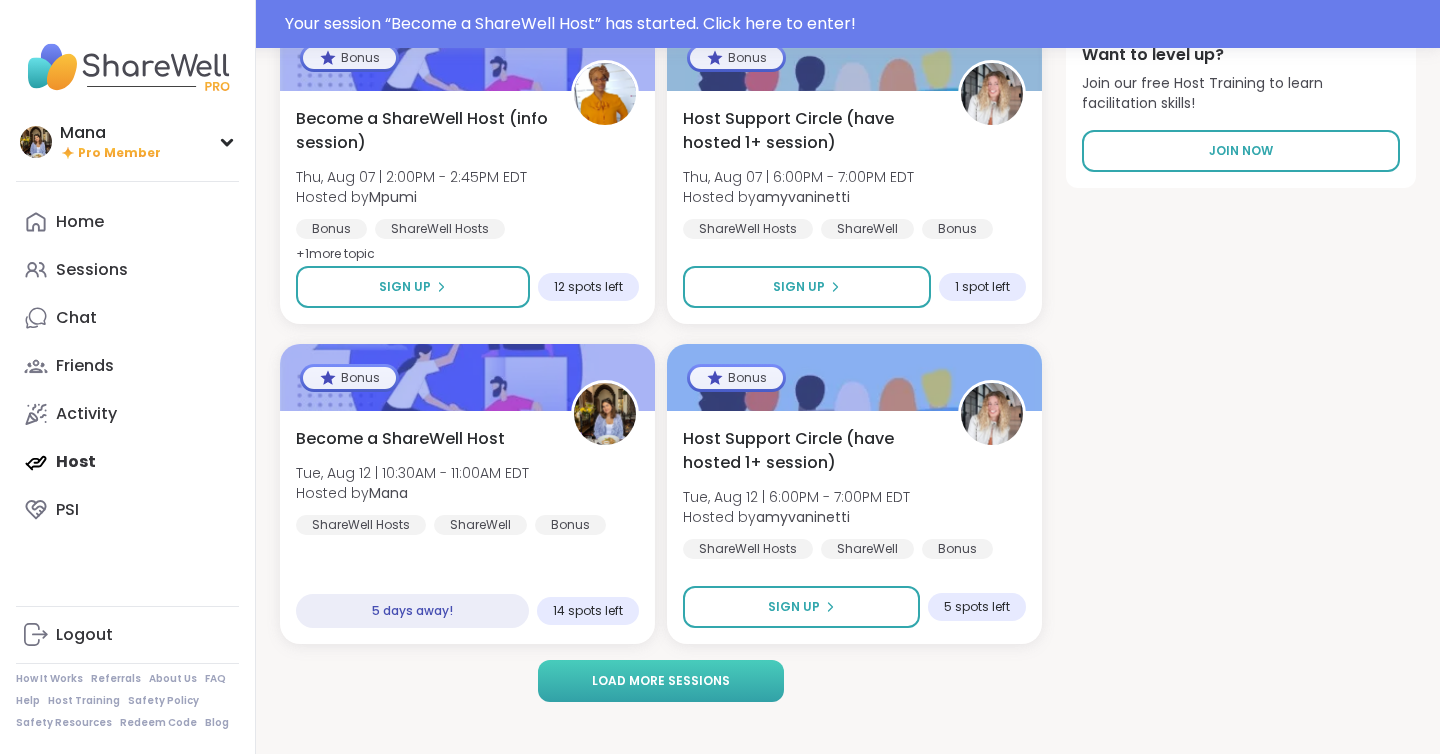 click on "Load more sessions" at bounding box center [661, 681] 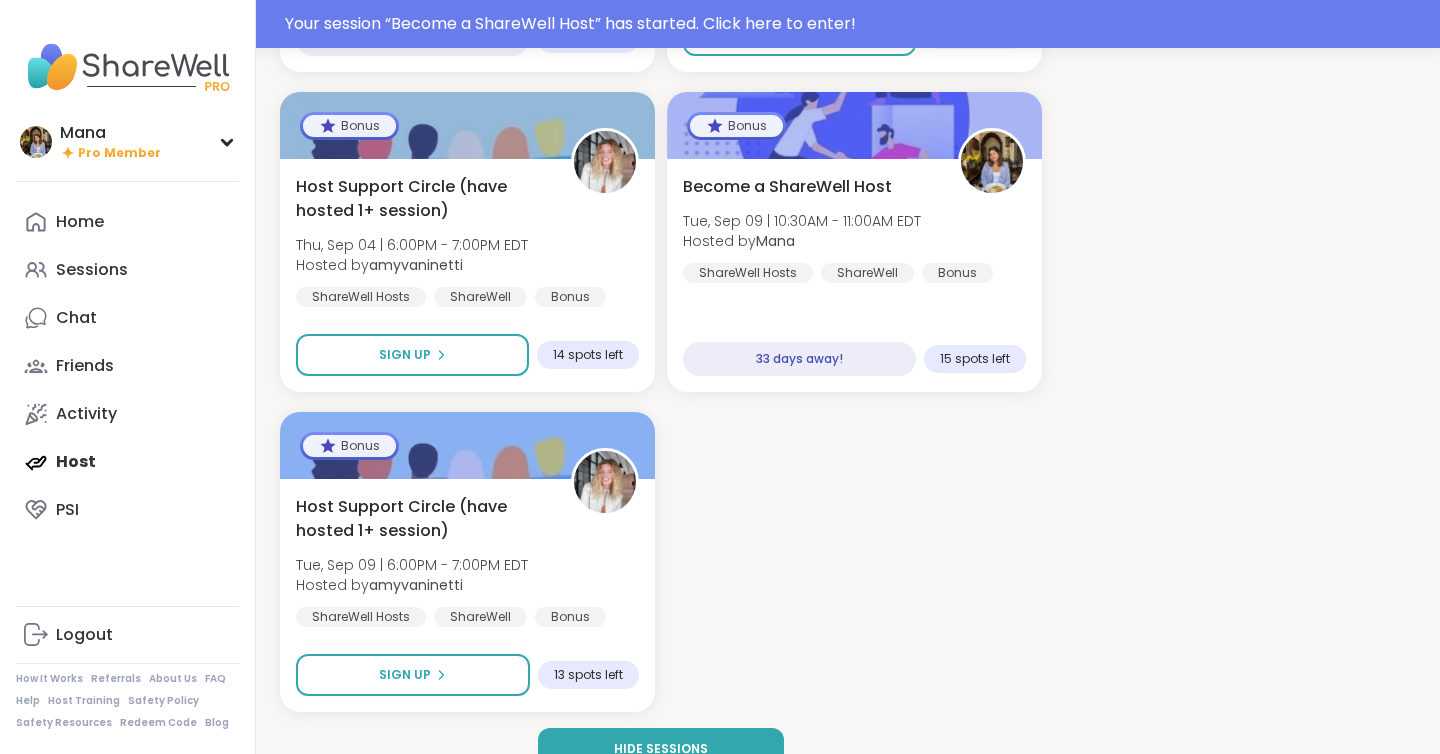 scroll, scrollTop: 3706, scrollLeft: 0, axis: vertical 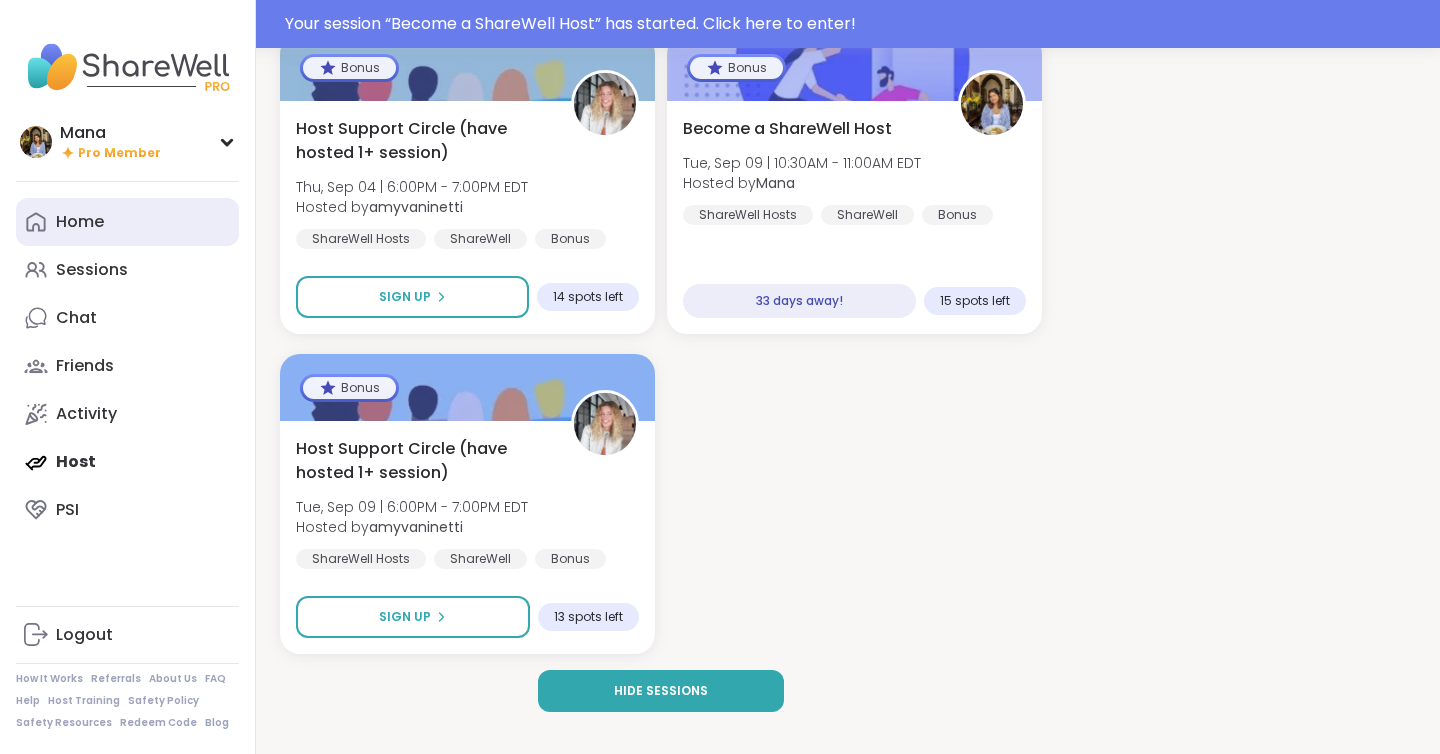 click on "Home" at bounding box center [127, 222] 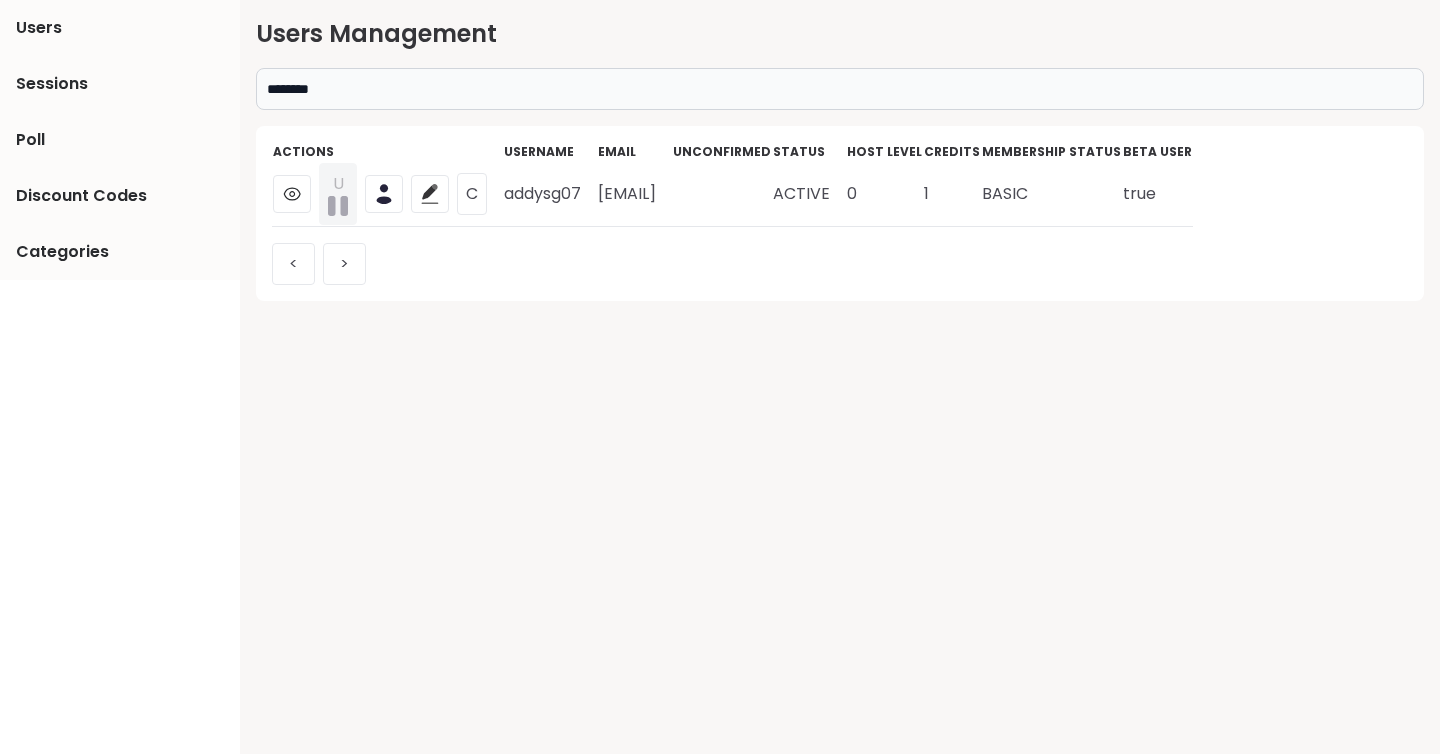 scroll, scrollTop: 0, scrollLeft: 0, axis: both 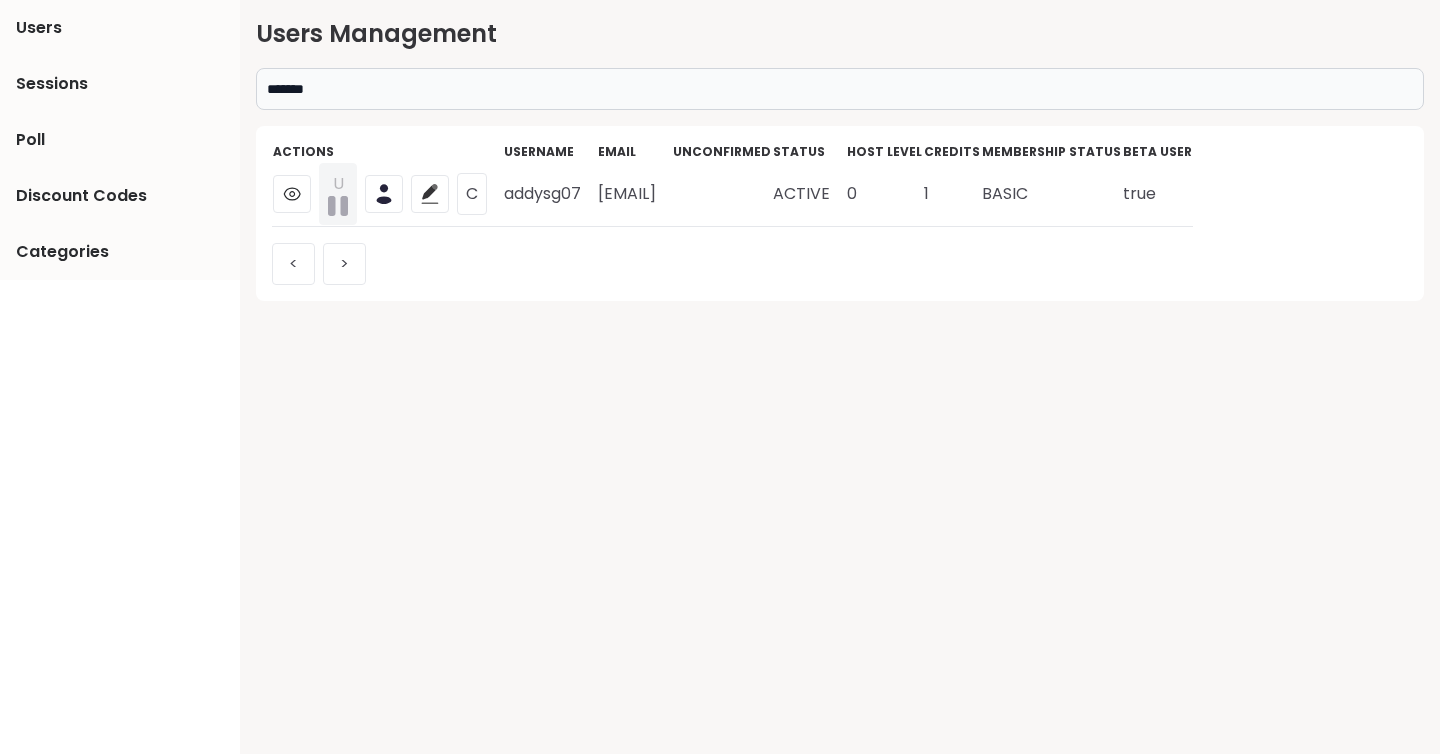 type on "*******" 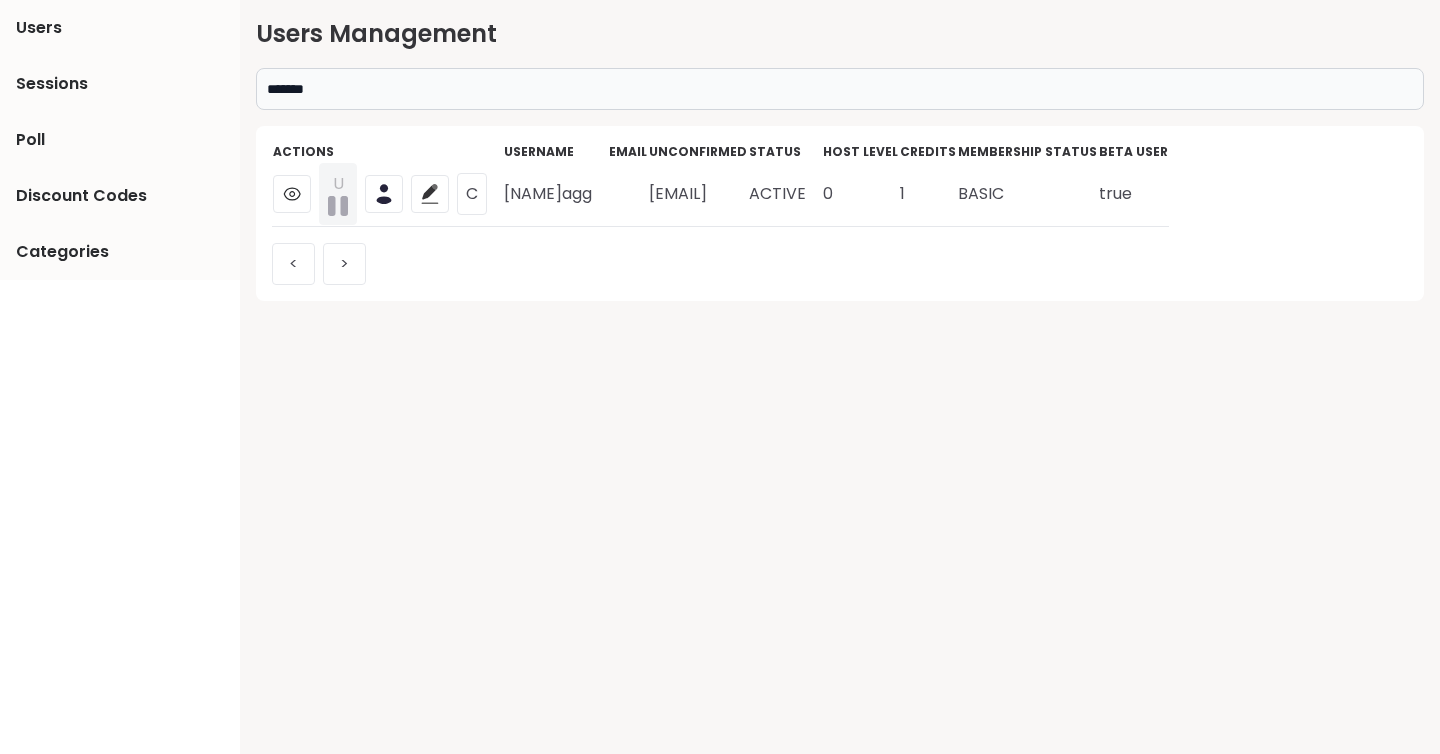 click on "agould7139@outlook.com" at bounding box center [698, 194] 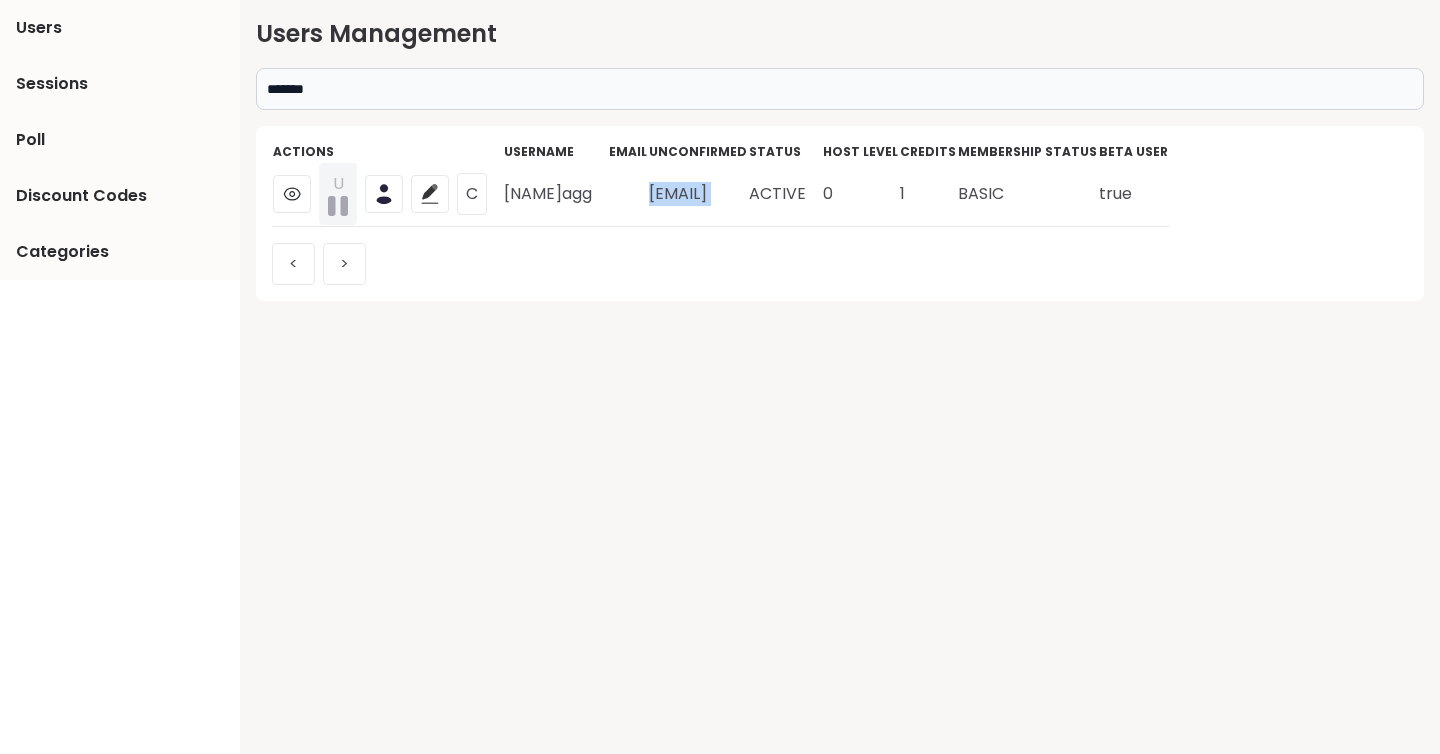 click on "agould7139@outlook.com" at bounding box center (698, 194) 